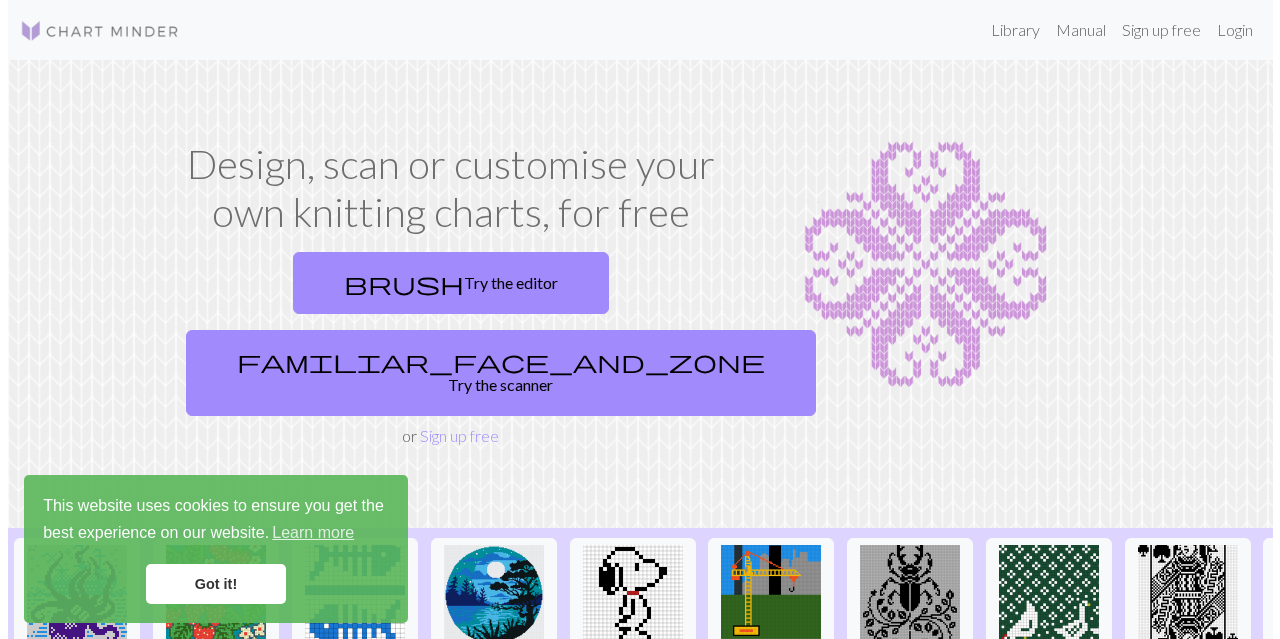 scroll, scrollTop: 0, scrollLeft: 0, axis: both 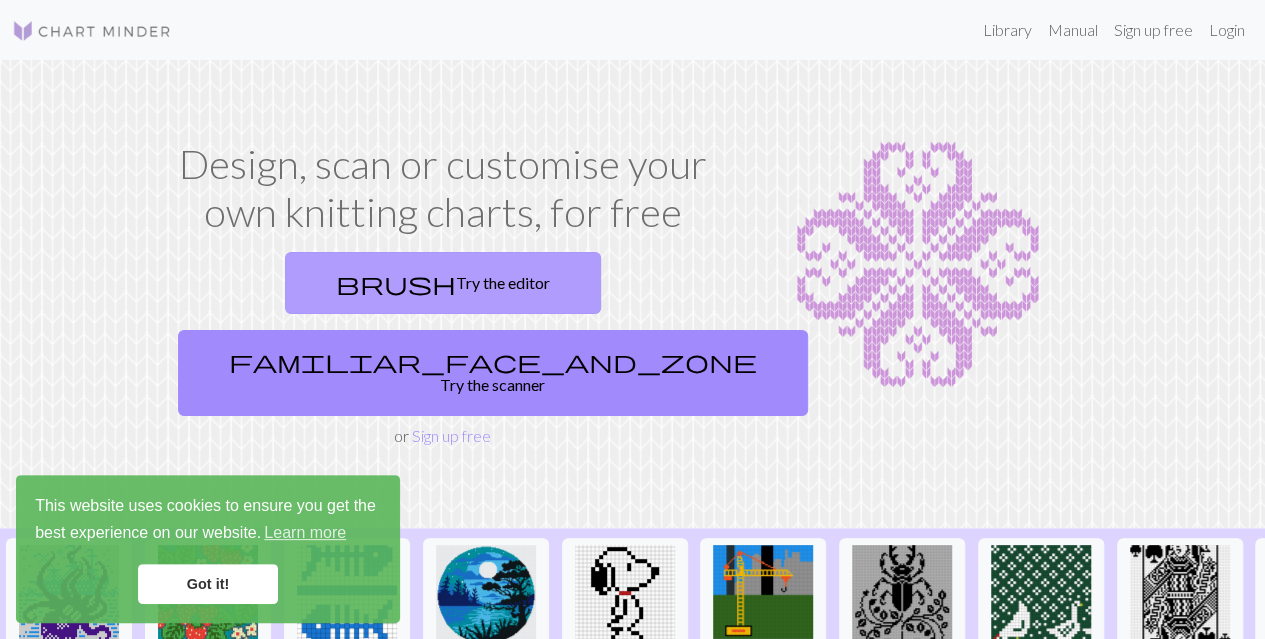click on "brush  Try the editor" at bounding box center (443, 283) 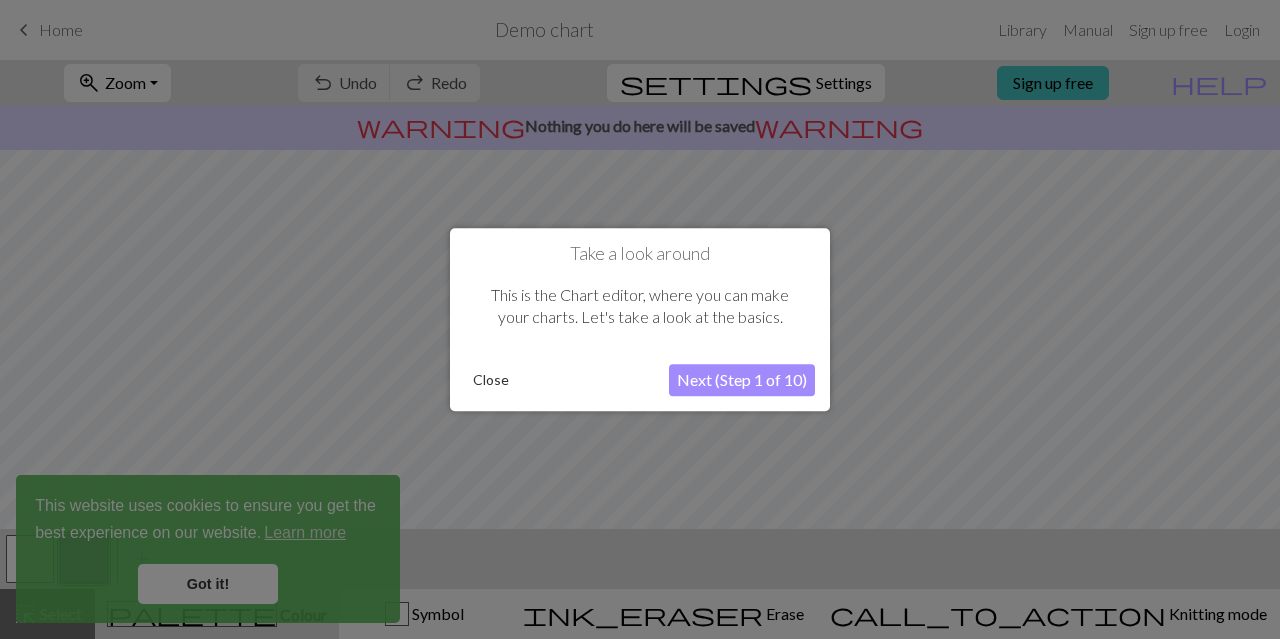 click at bounding box center (640, 319) 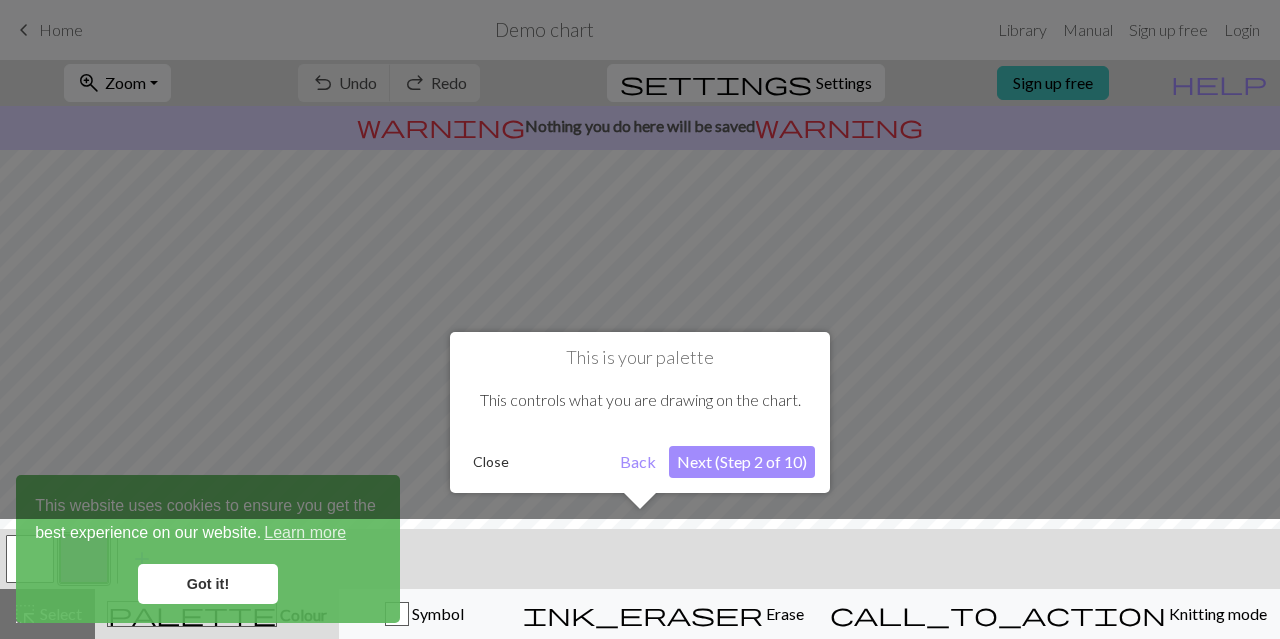 click at bounding box center [640, 319] 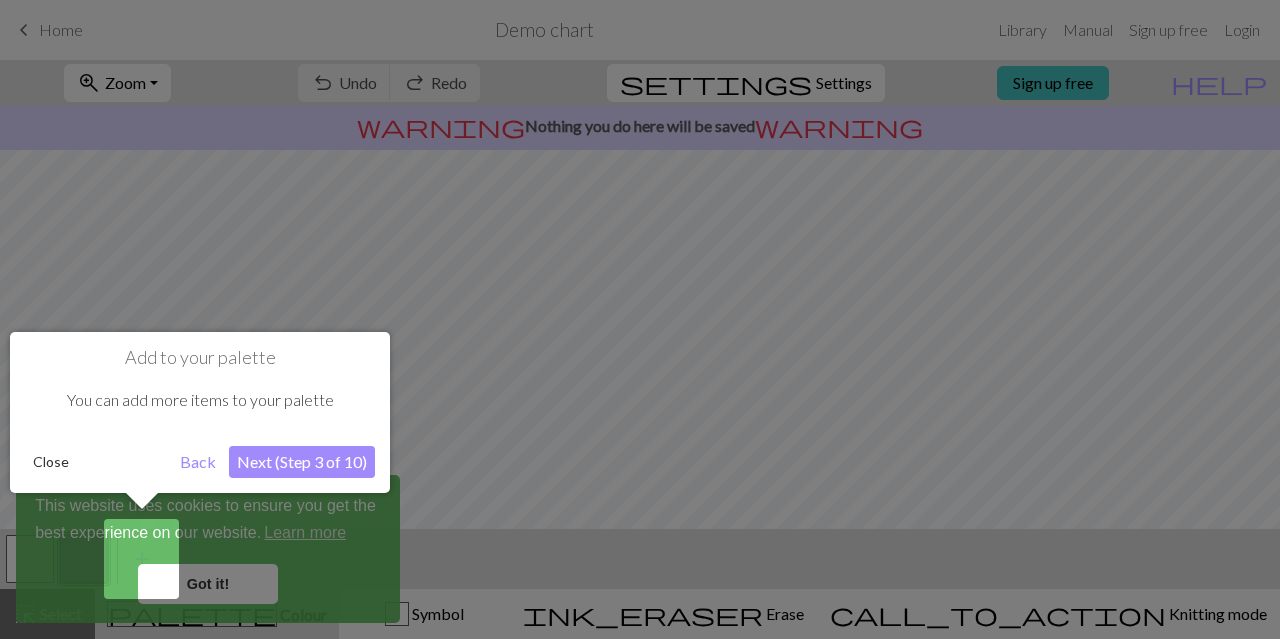 click at bounding box center (640, 319) 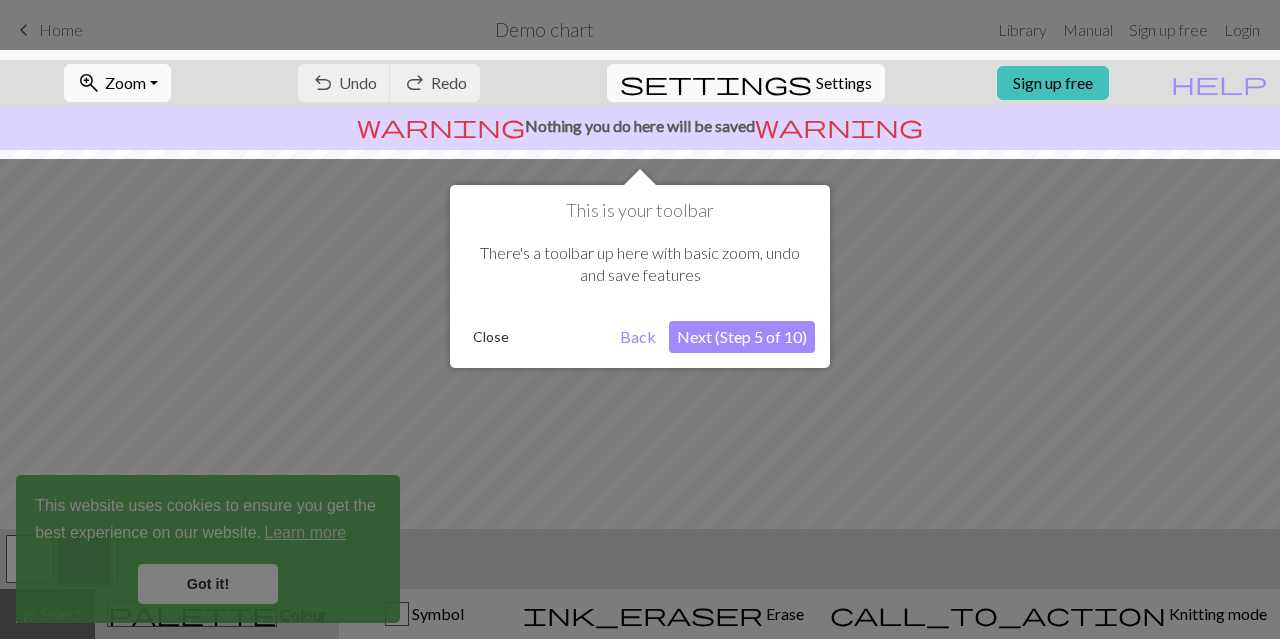 click at bounding box center (640, 319) 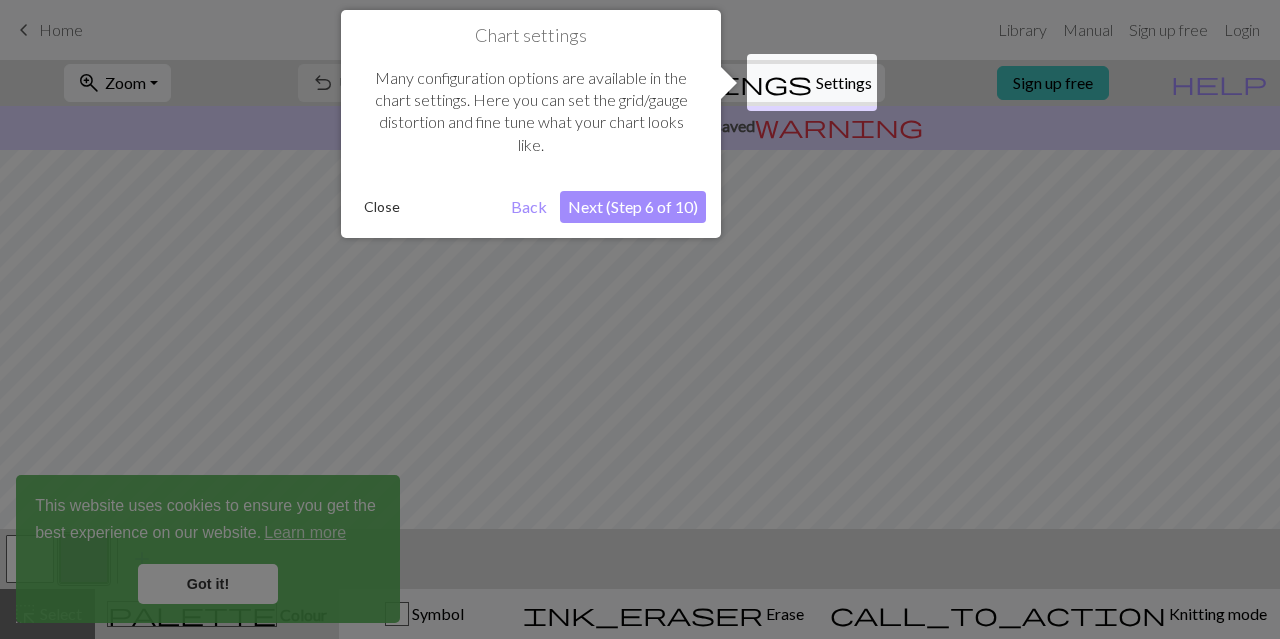 click at bounding box center [640, 319] 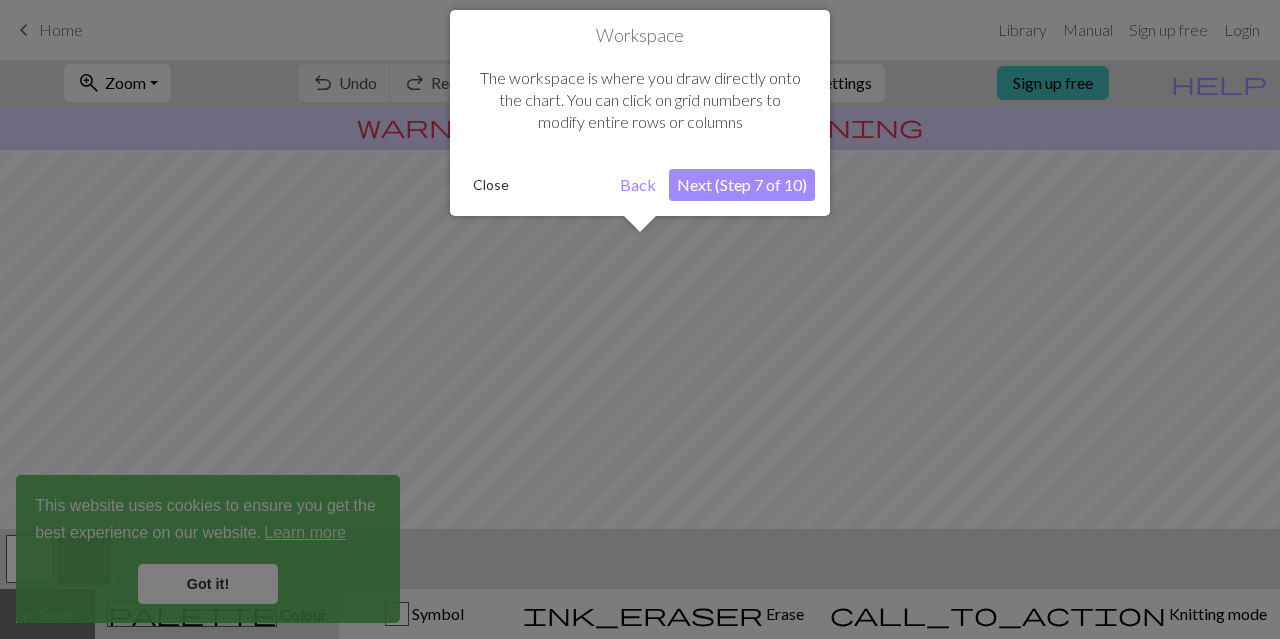 scroll, scrollTop: 119, scrollLeft: 0, axis: vertical 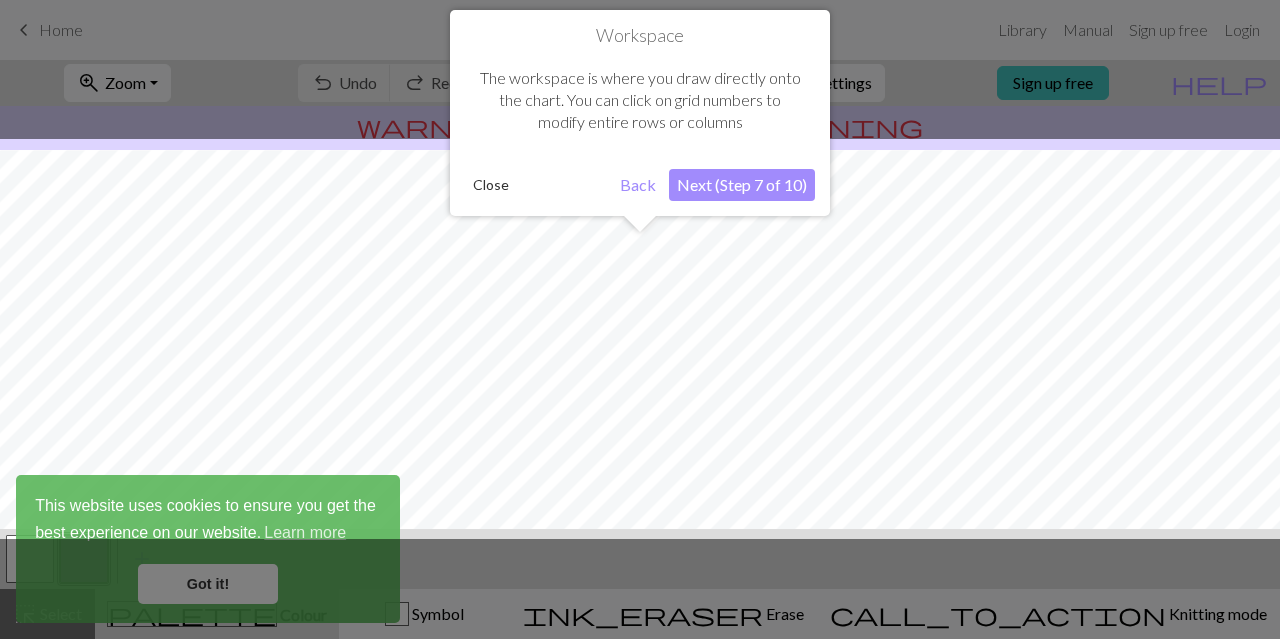 click at bounding box center [640, 339] 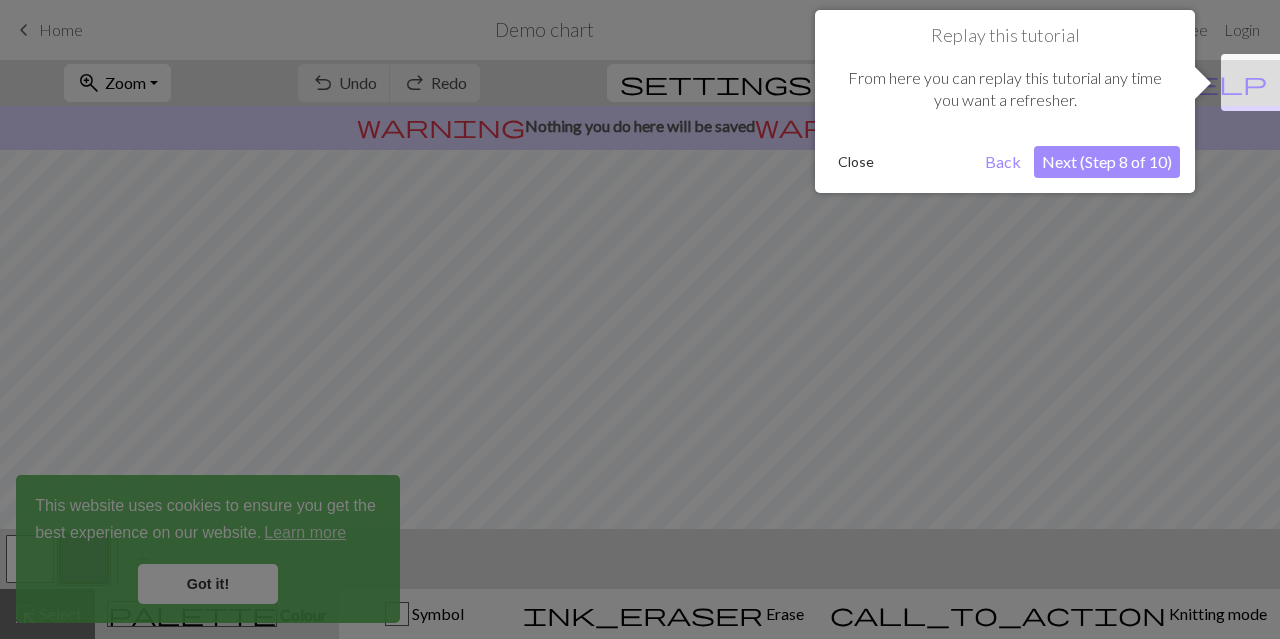 click at bounding box center (640, 319) 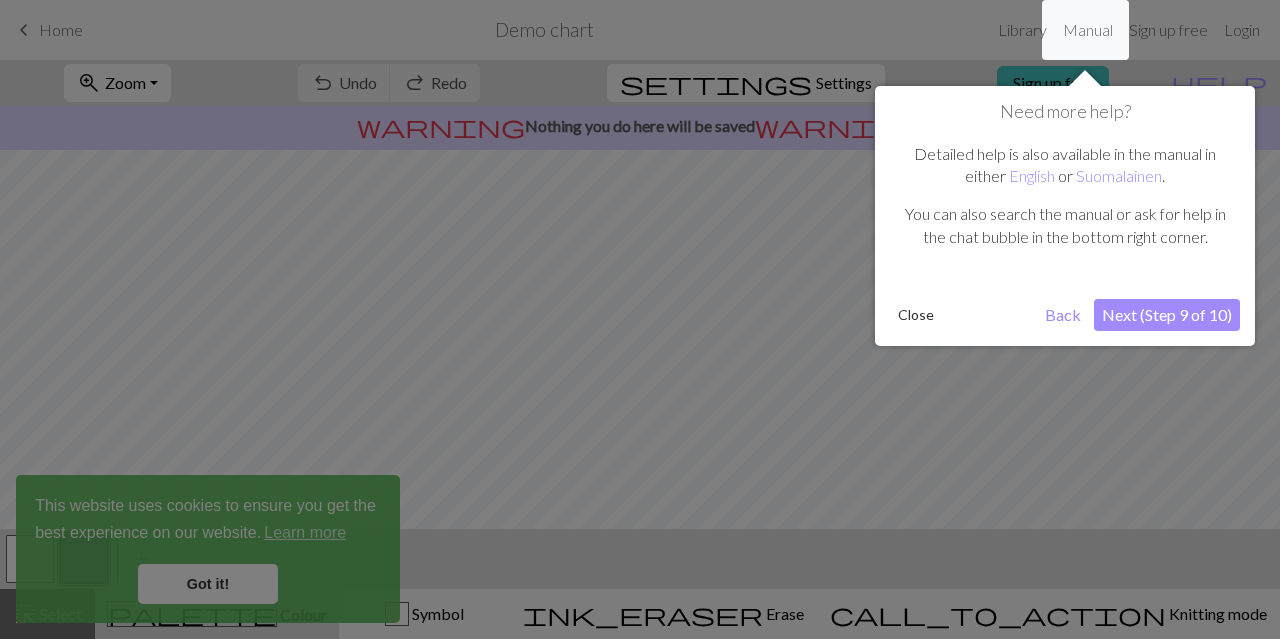 click at bounding box center (640, 319) 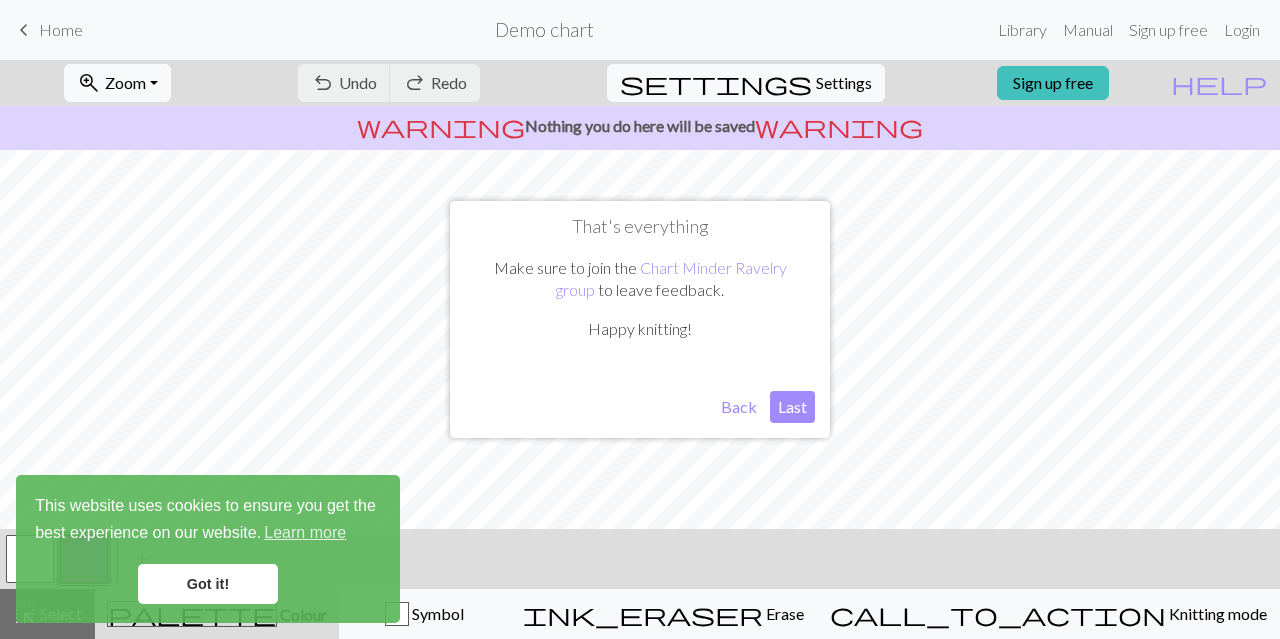 click on "Last" at bounding box center (792, 407) 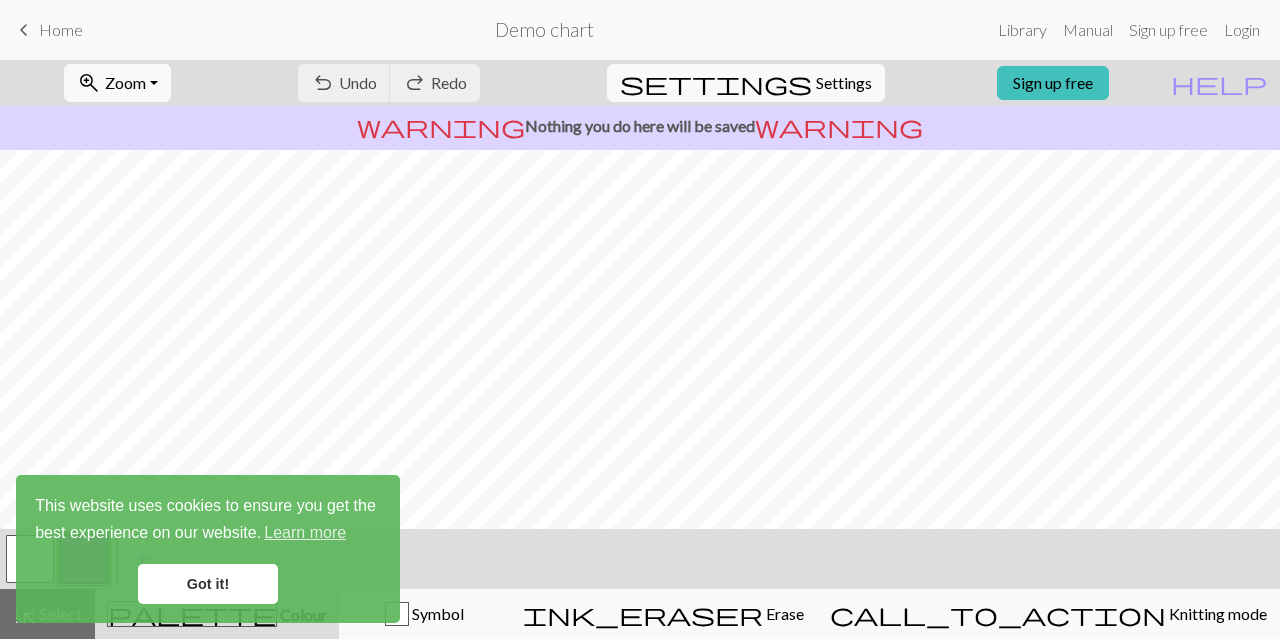 click on "Got it!" at bounding box center (208, 584) 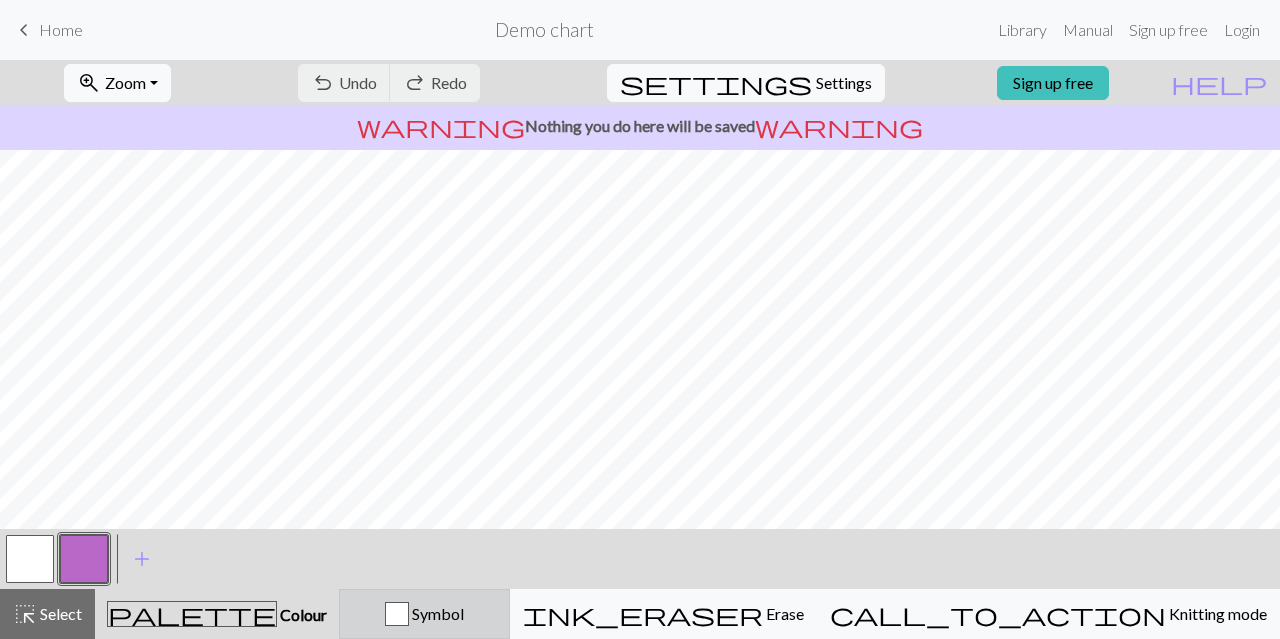 click on "Symbol" at bounding box center [424, 614] 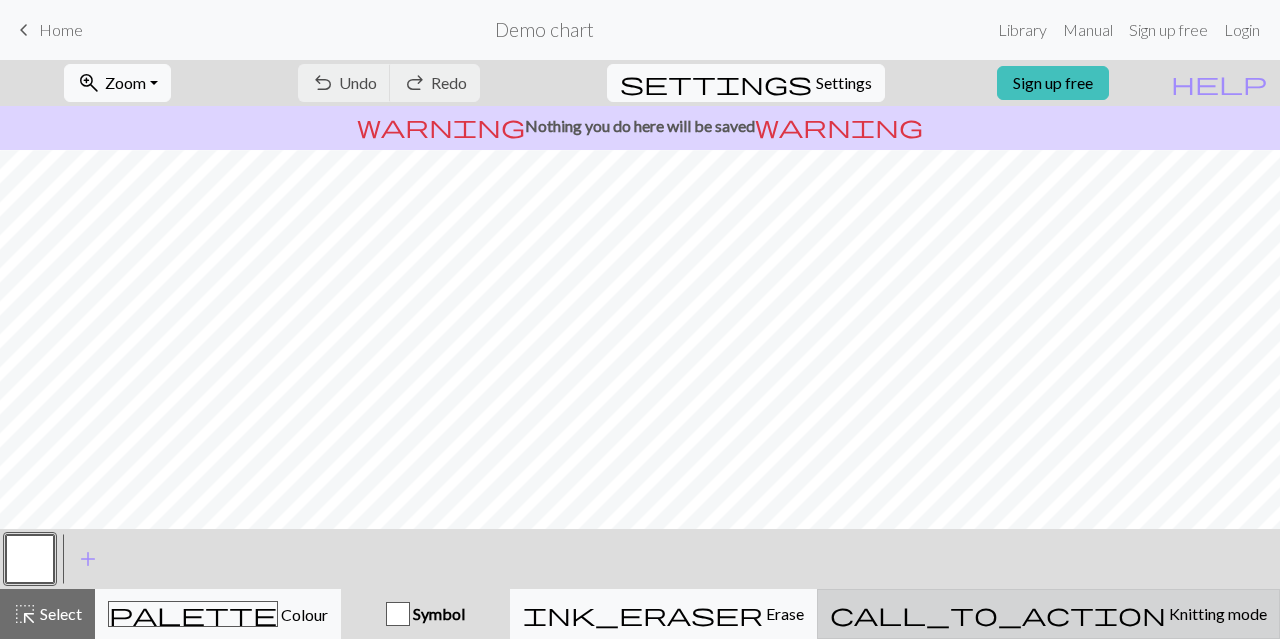 click on "Knitting mode" at bounding box center [1216, 613] 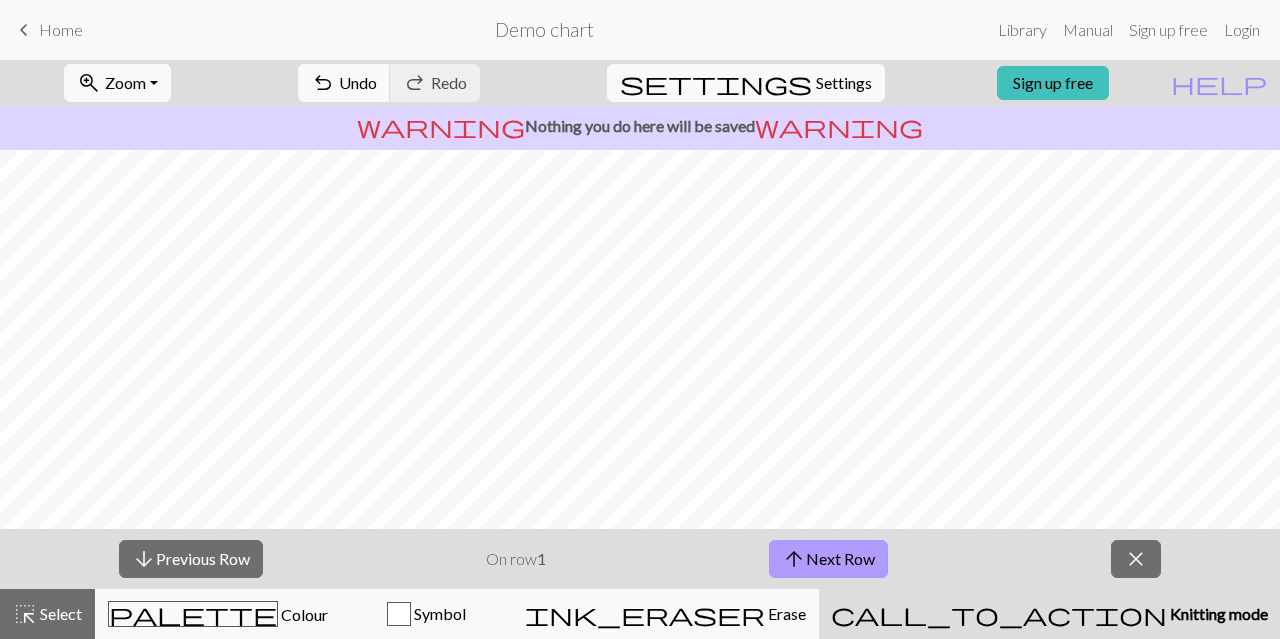 click on "arrow_upward  Next Row" at bounding box center [828, 559] 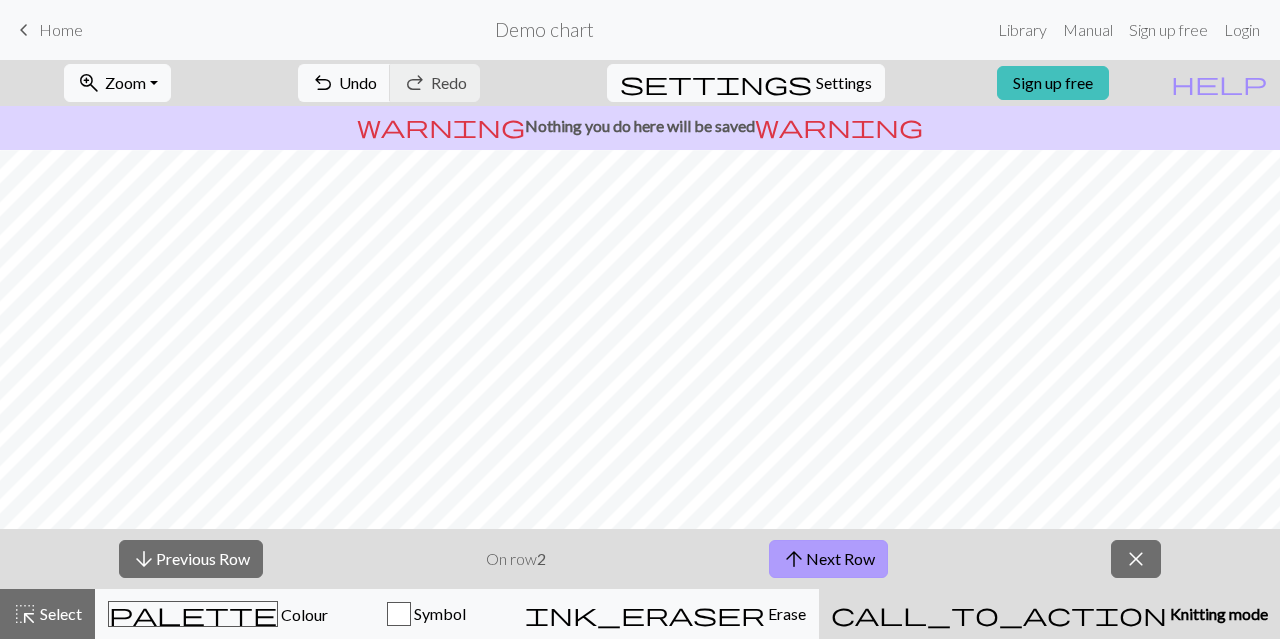 click on "arrow_upward  Next Row" at bounding box center (828, 559) 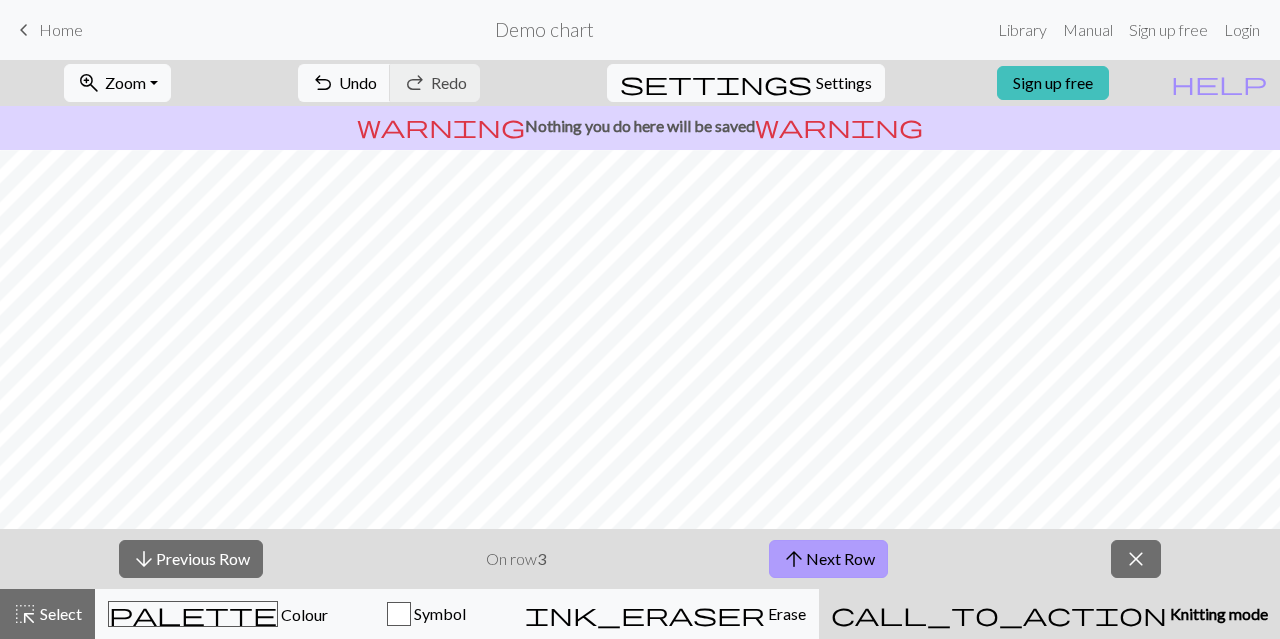 click on "arrow_upward" at bounding box center [794, 559] 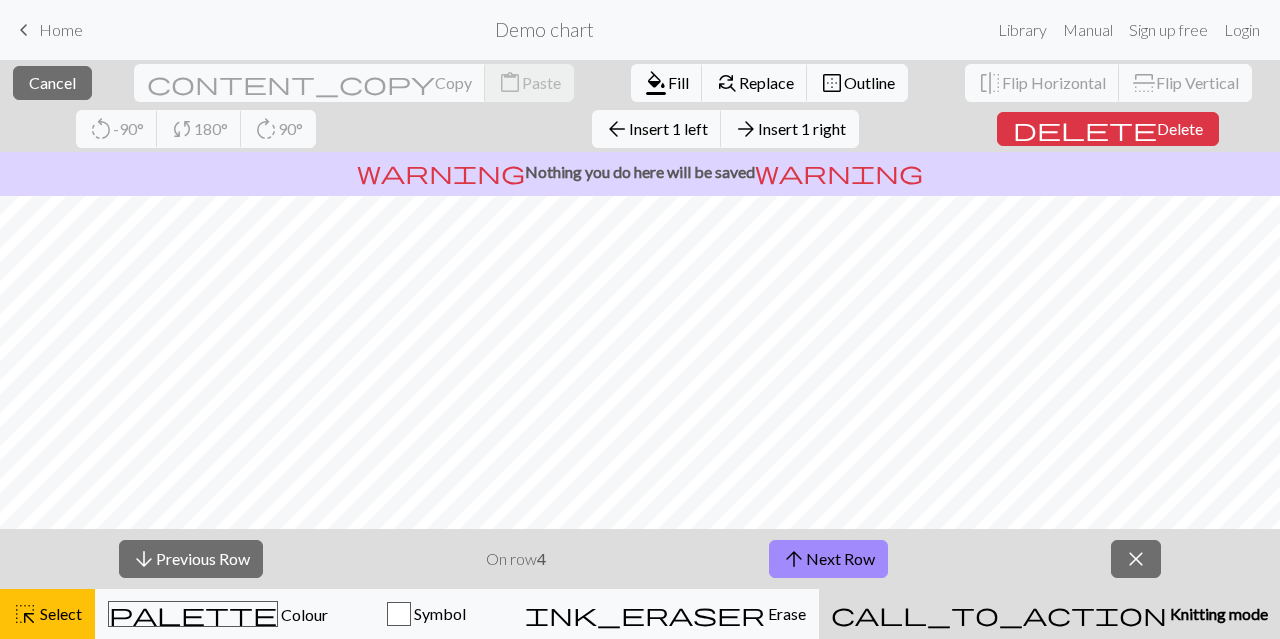 click on "arrow_downward Previous Row On row  [NUMBER] arrow_upward  Next Row close" at bounding box center (640, 559) 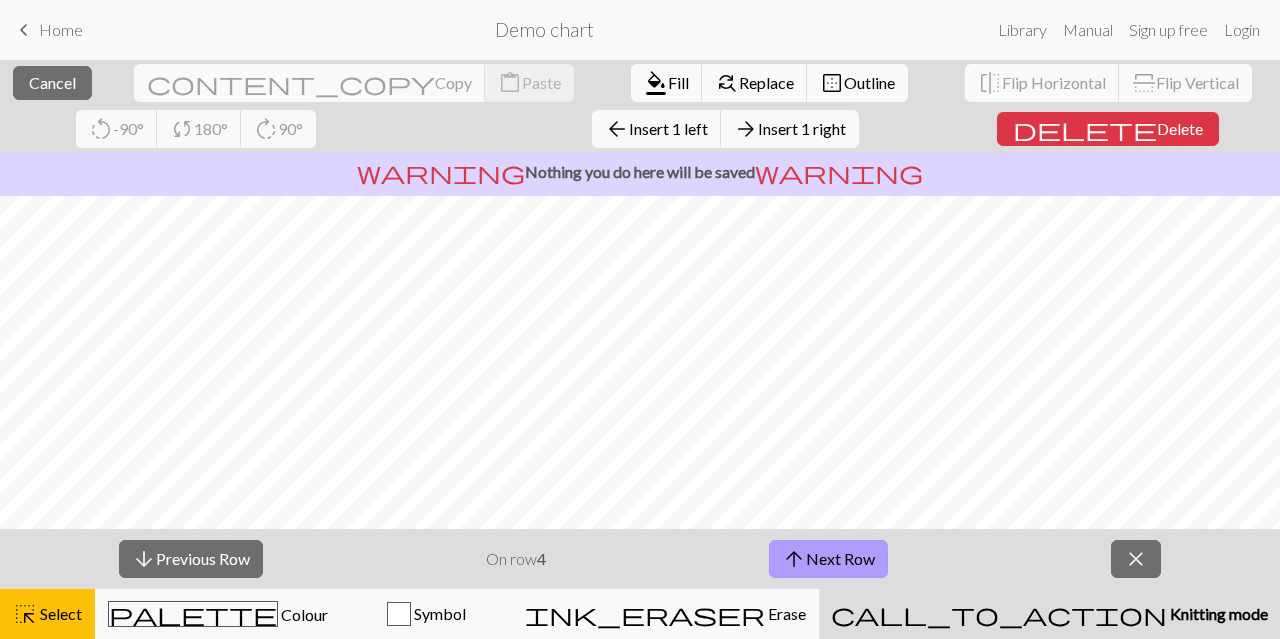 click on "arrow_upward  Next Row" at bounding box center [828, 559] 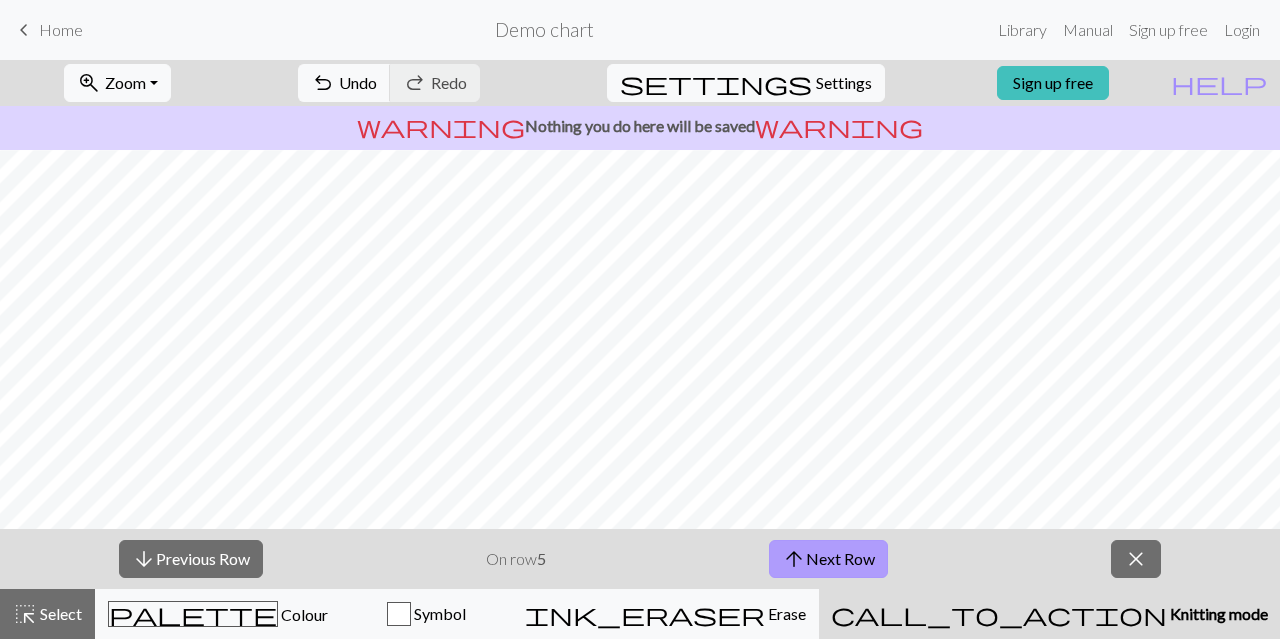 click on "arrow_upward  Next Row" at bounding box center [828, 559] 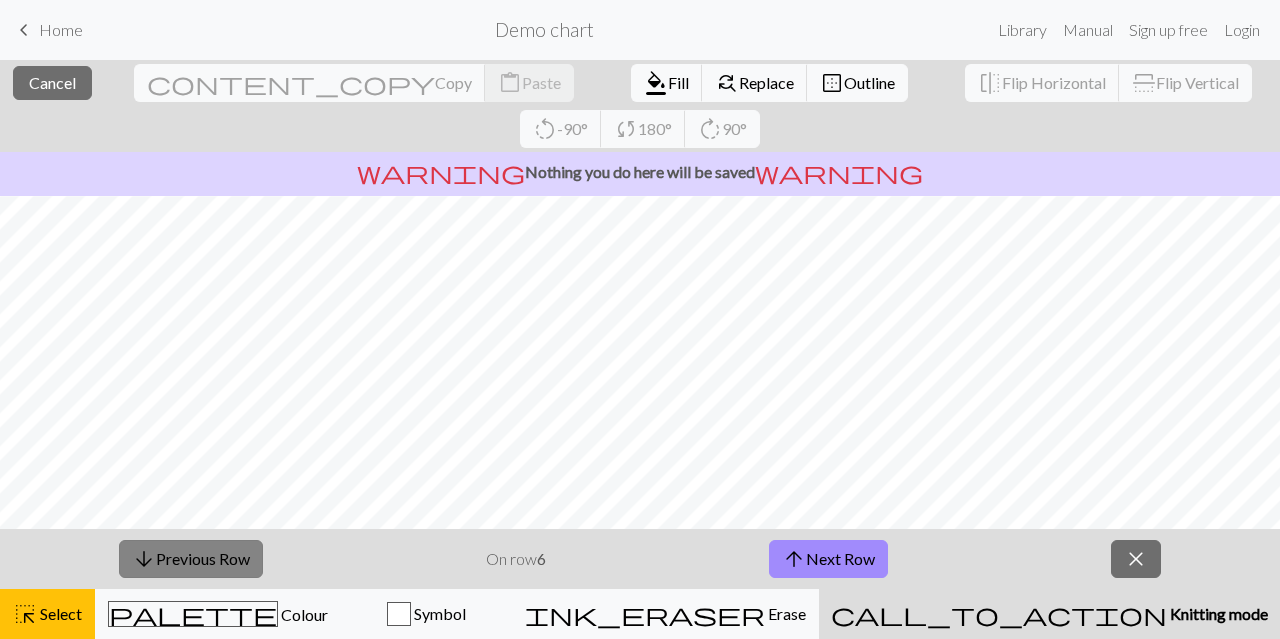 click on "arrow_downward Previous Row" at bounding box center [191, 559] 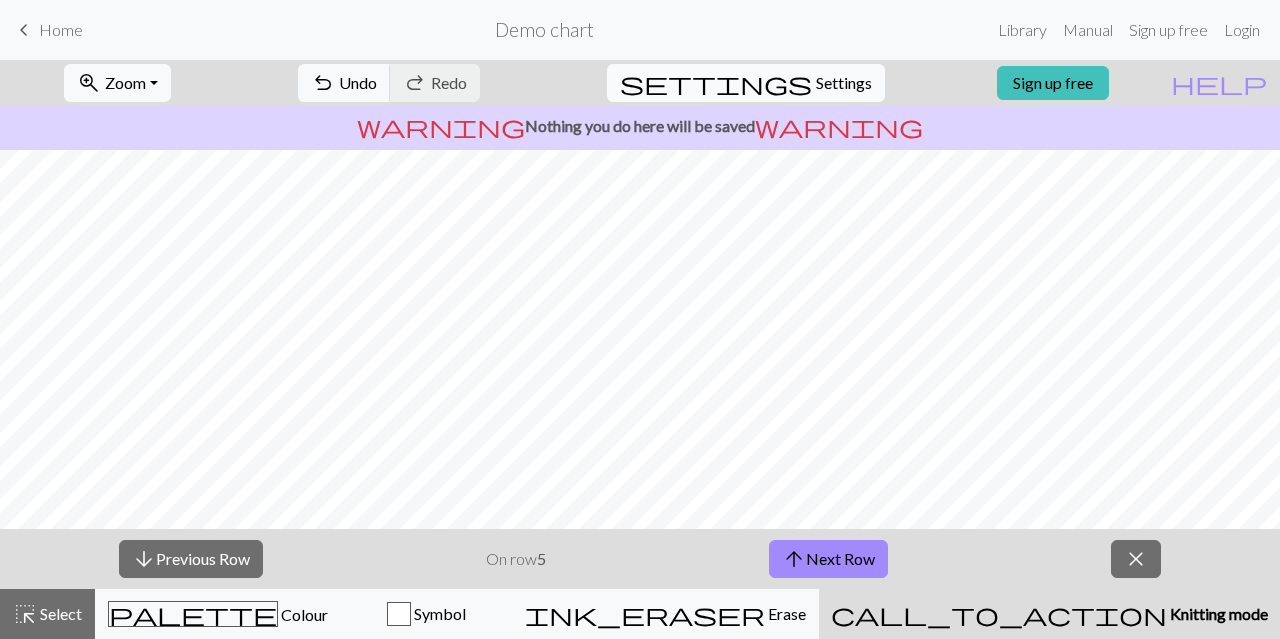 click on "settings  Settings" at bounding box center (746, 83) 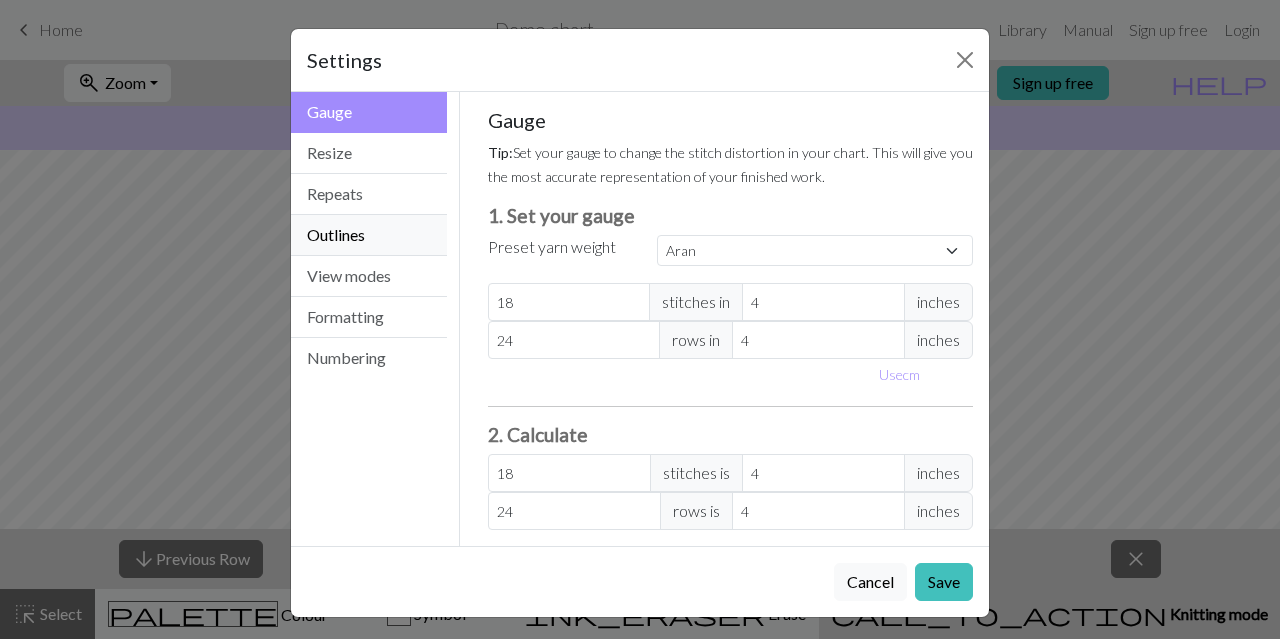 click on "Outlines" at bounding box center (369, 235) 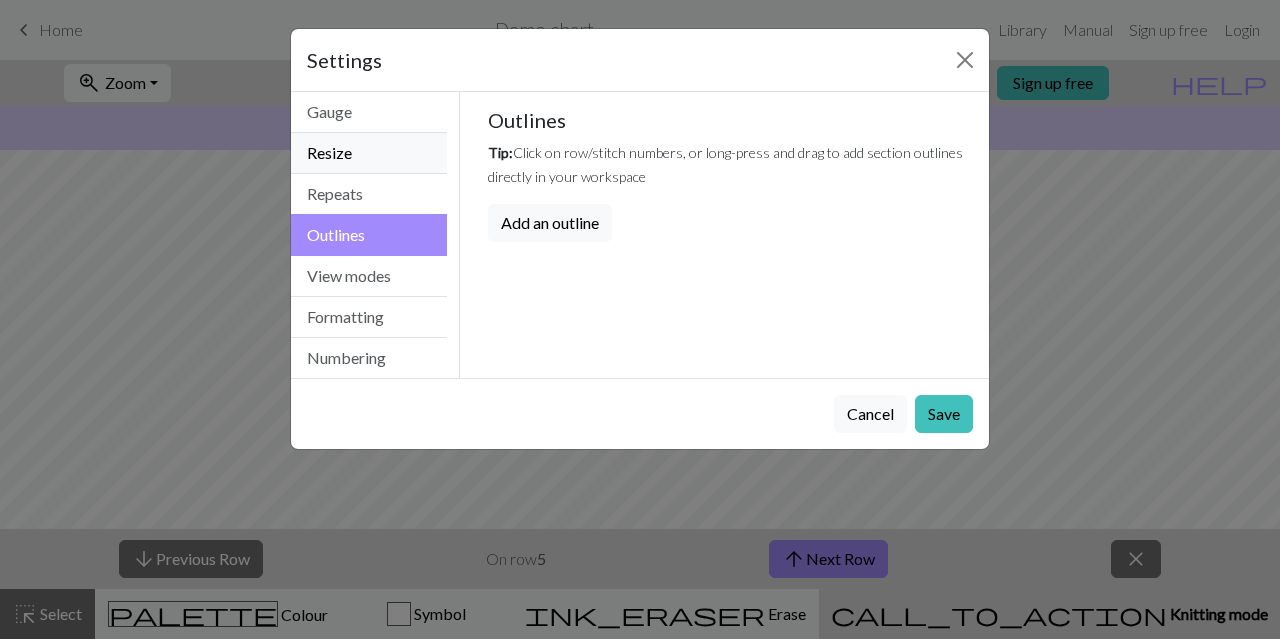click on "Resize" at bounding box center [369, 153] 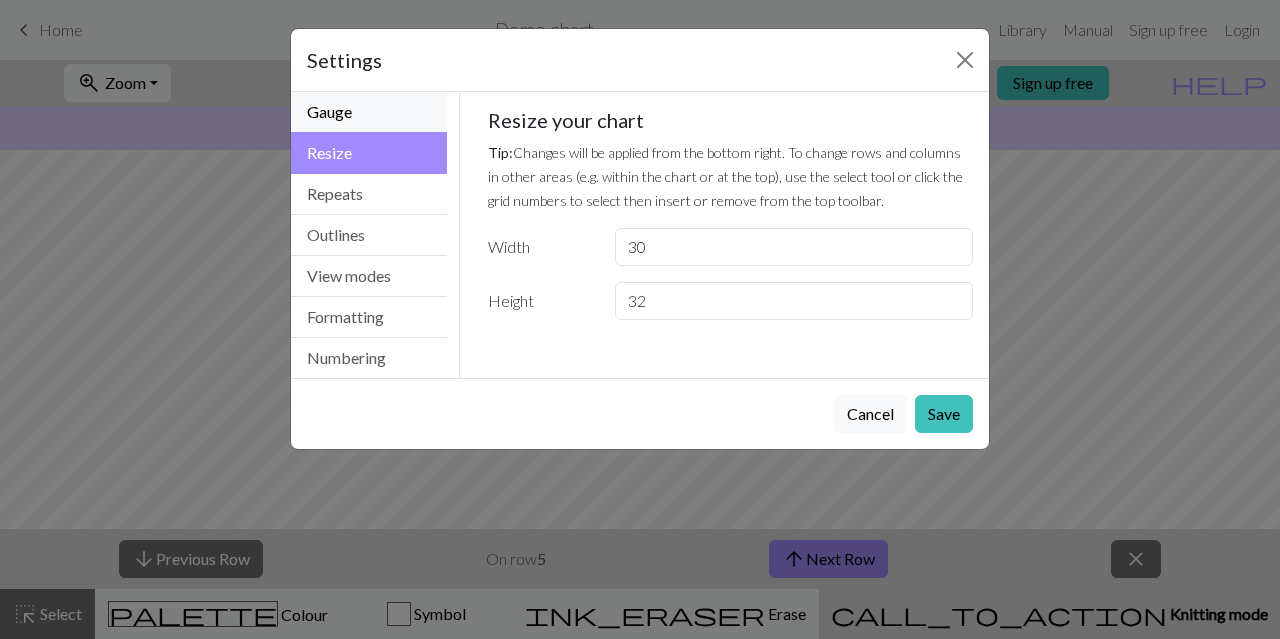 click on "Gauge" at bounding box center (369, 112) 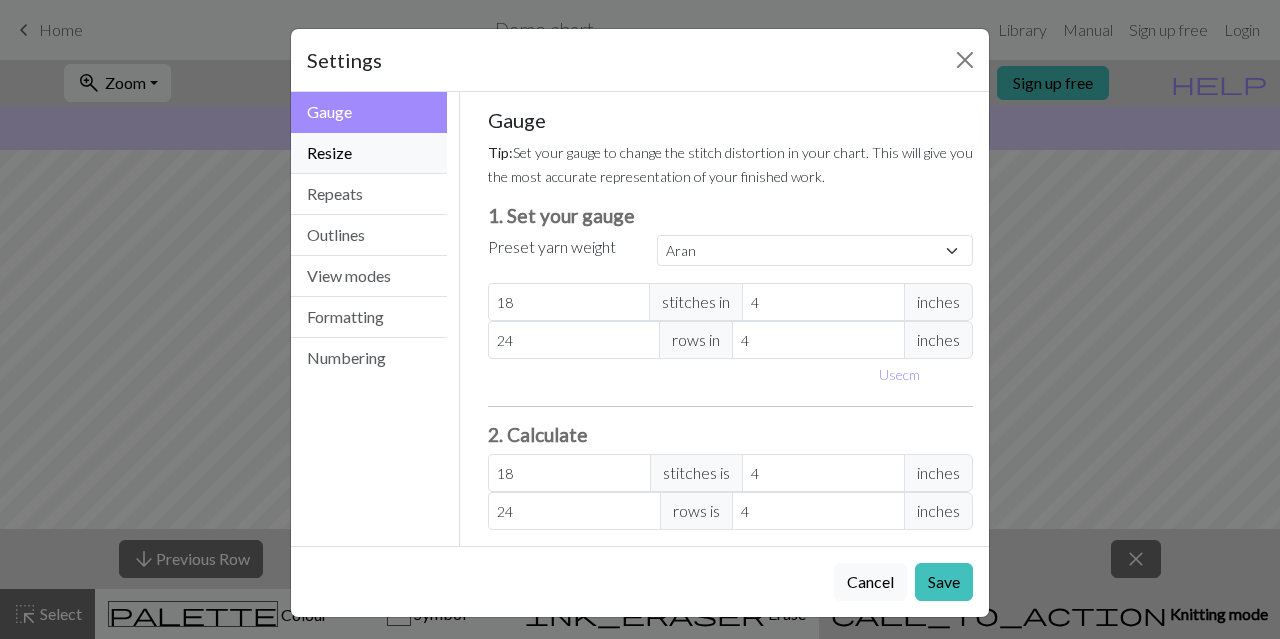 click on "Resize" at bounding box center (369, 153) 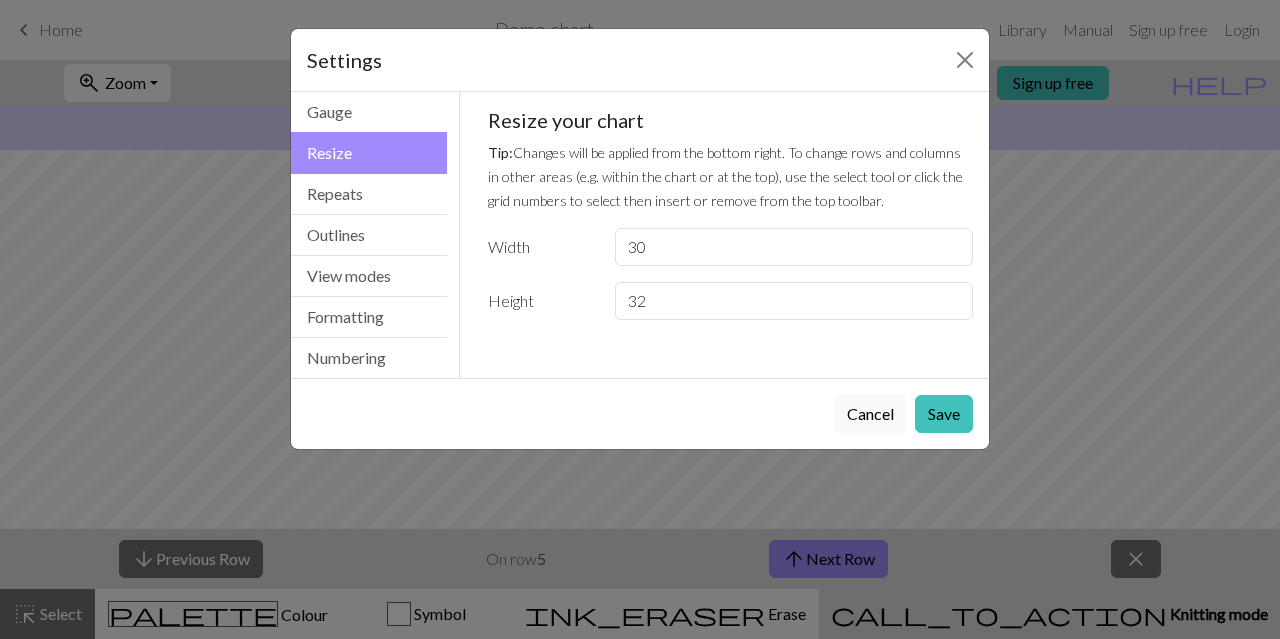 click on "Settings Resize Gauge Resize Repeats Outlines View modes Formatting Numbering Gauge Resize Repeats Outlines View modes Formatting Numbering Gauge Tip:  Set your gauge to change the stitch distortion in your chart. This will give you the most accurate representation of your finished work. 1. Set your gauge Preset yarn weight Custom Square Lace Light Fingering Fingering Sport Double knit Worsted Aran Bulky Super Bulky [NUMBER] stitches in  [NUMBER] inches [NUMBER] rows in  [NUMBER] inches Use  cm 2. Calculate [NUMBER] stitches is [NUMBER] inches [NUMBER] rows is [NUMBER] inches Resize your chart Tip:  Changes will be applied from the bottom right. To change rows and columns in other areas (e.g. within the chart or at the top), use the select tool or click the grid numbers to select then insert or remove from the top toolbar. Width [NUMBER] Height [NUMBER] Repeats workspace_premium Become a Pro user   to  visualise repeats Tip:   This will show your entire chart repeated, so you can preview what joining panels look like together. arrow_forward  Horizontal [NUMBER] arrow_downward [NUMBER]" at bounding box center [640, 319] 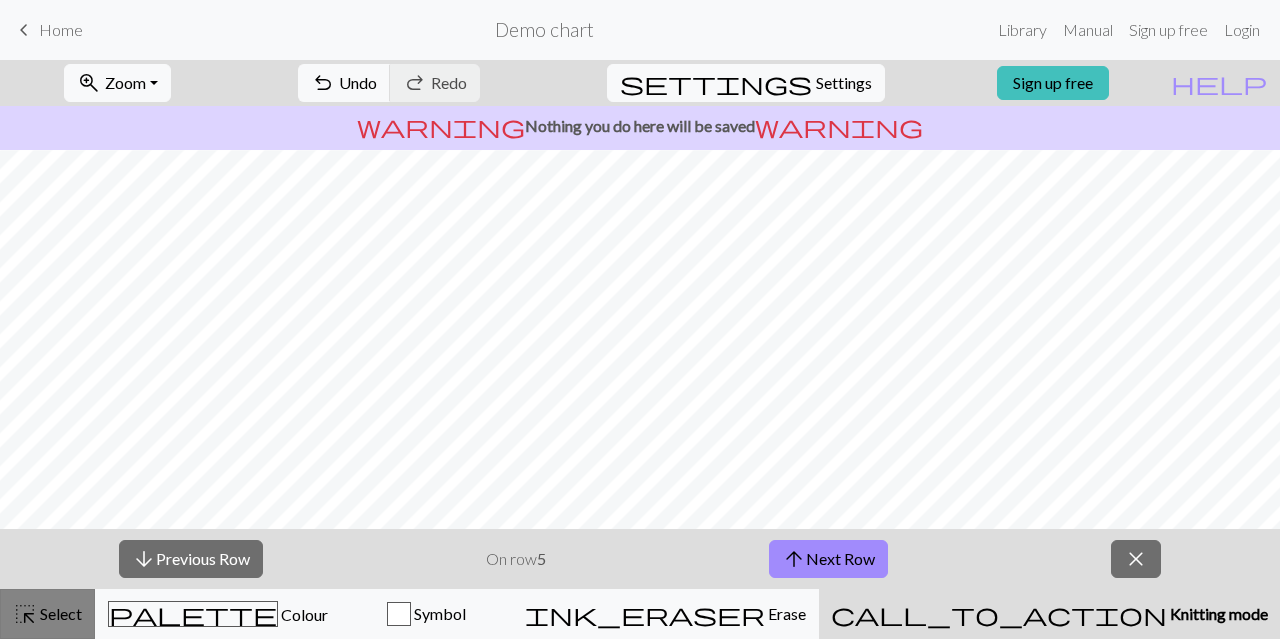 click on "highlight_alt   Select   Select" at bounding box center [47, 614] 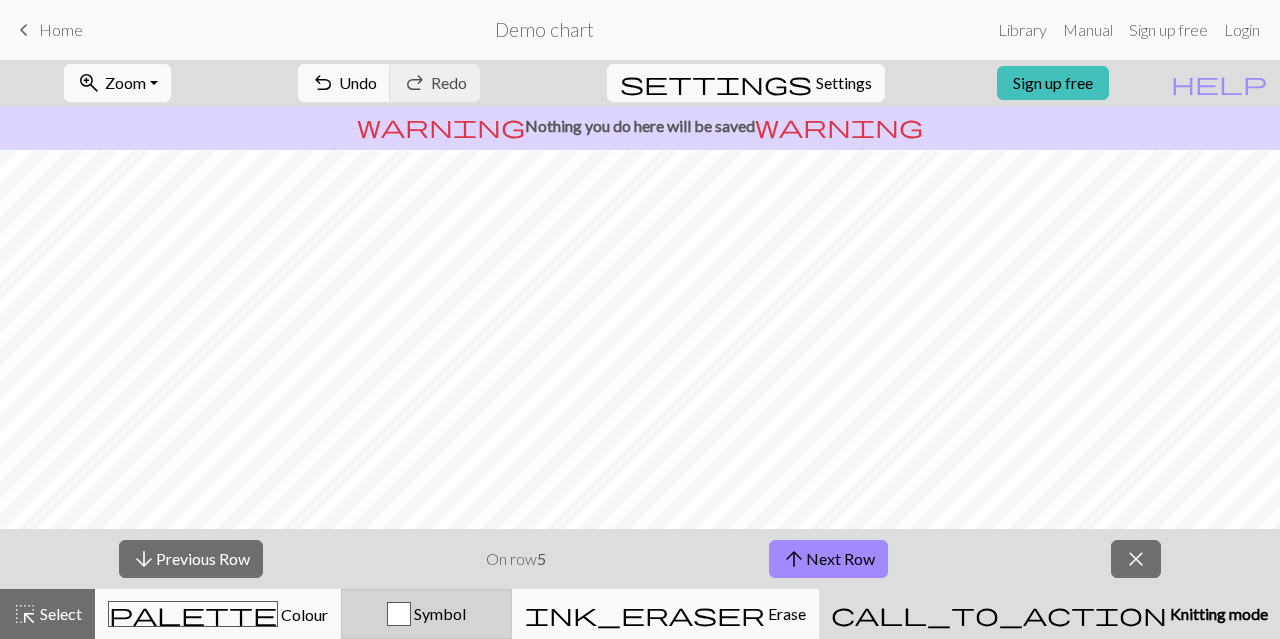 click on "Symbol" at bounding box center [426, 614] 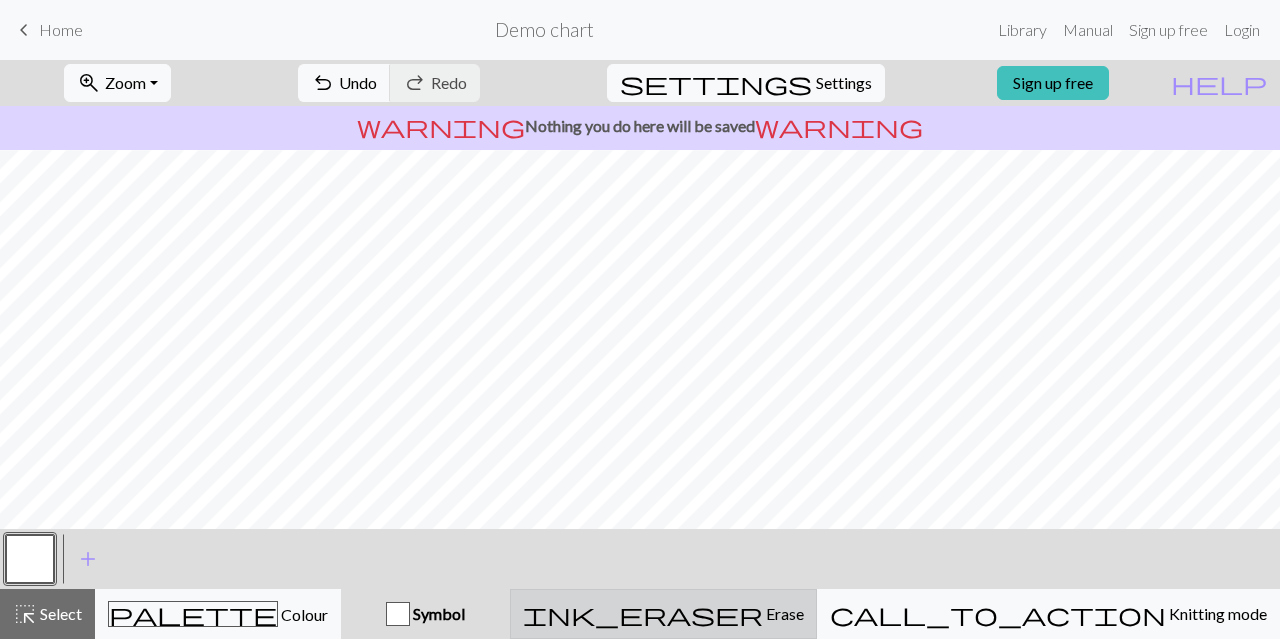 click on "ink_eraser   Erase   Erase" at bounding box center (663, 614) 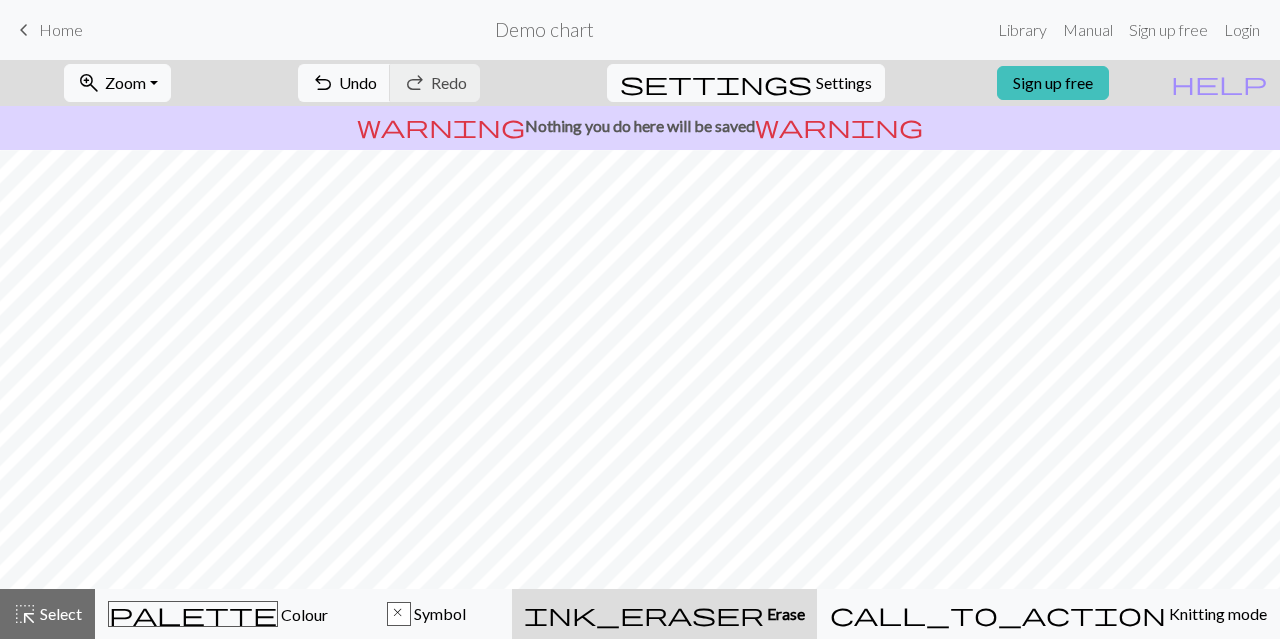 click on "x   Symbol" at bounding box center [426, 614] 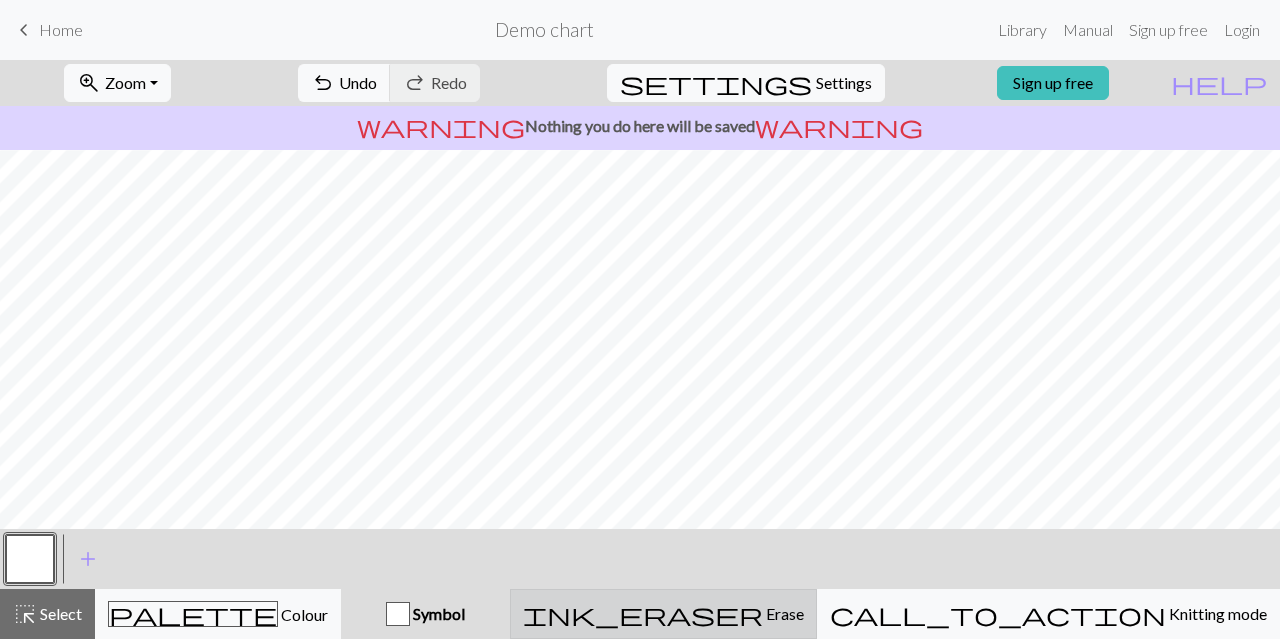 click on "ink_eraser   Erase   Erase" at bounding box center (663, 614) 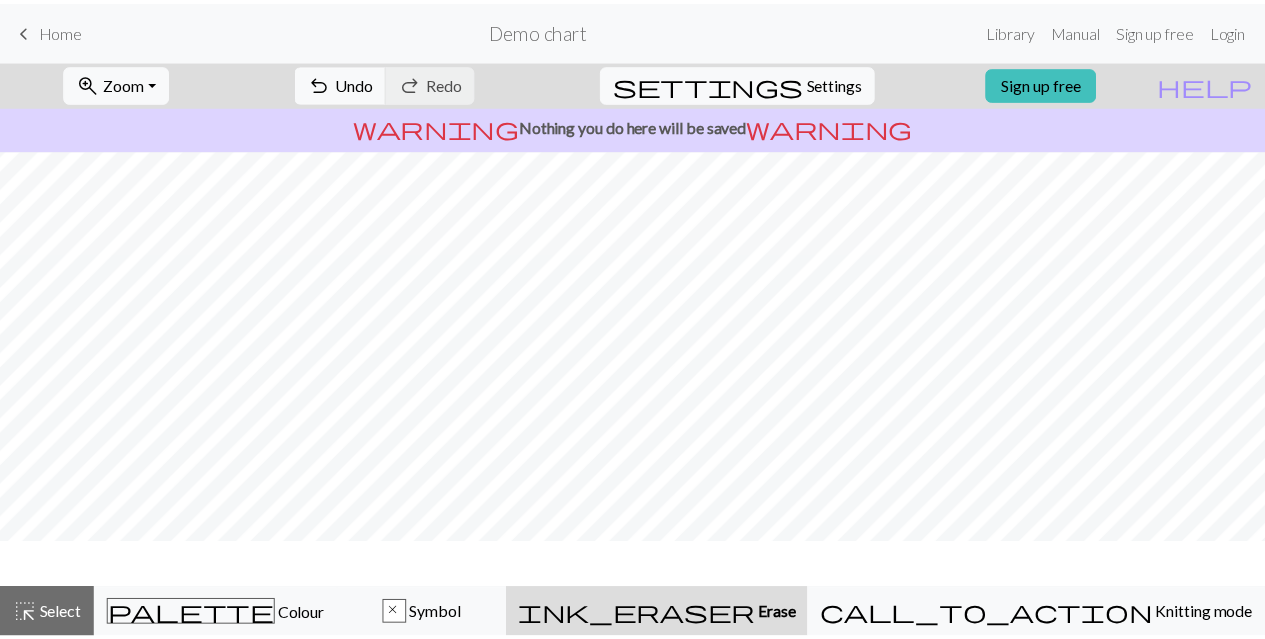scroll, scrollTop: 0, scrollLeft: 0, axis: both 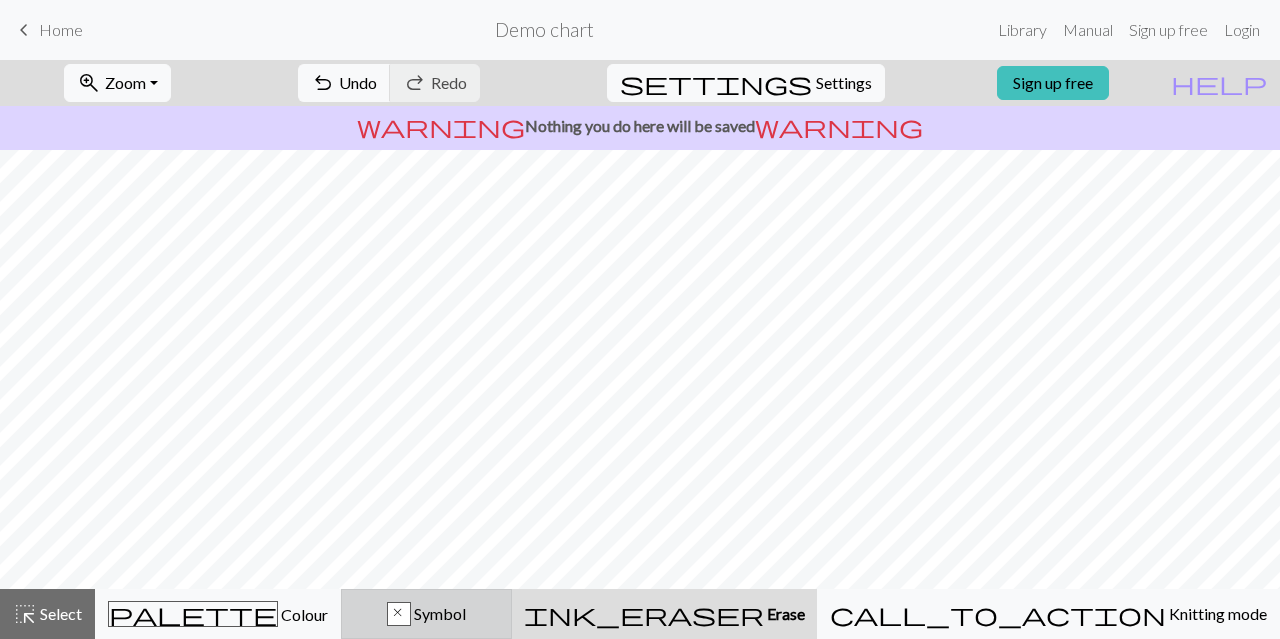 click on "x   Symbol" at bounding box center [426, 614] 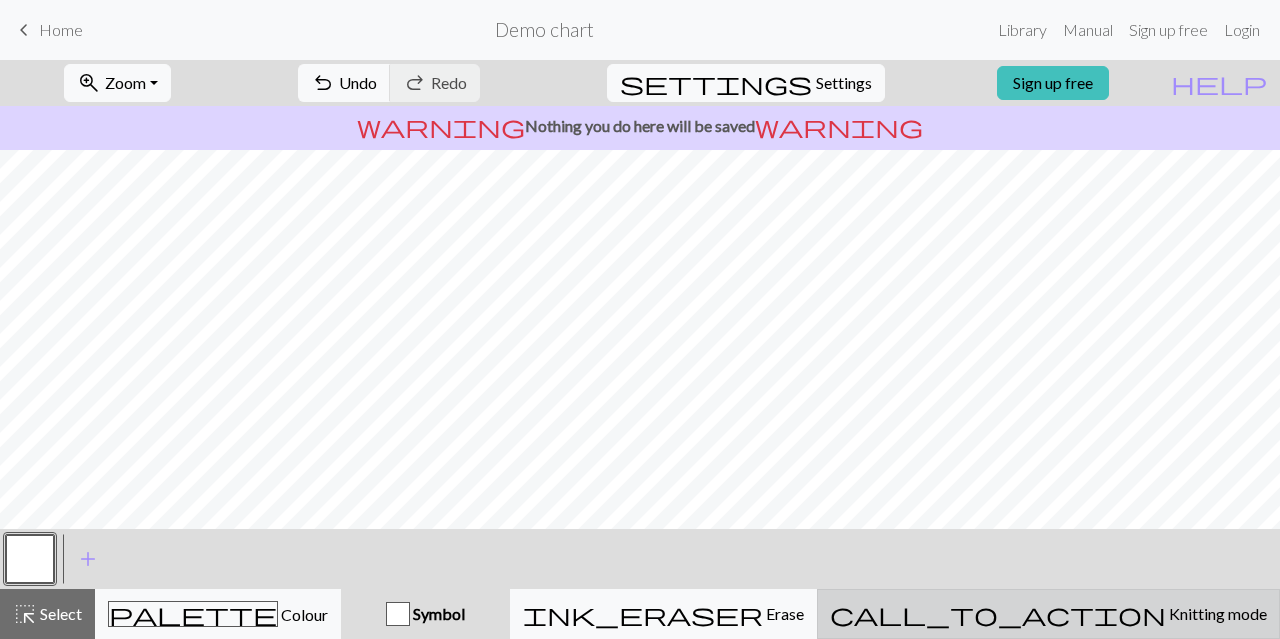 click on "Knitting mode" at bounding box center [1216, 613] 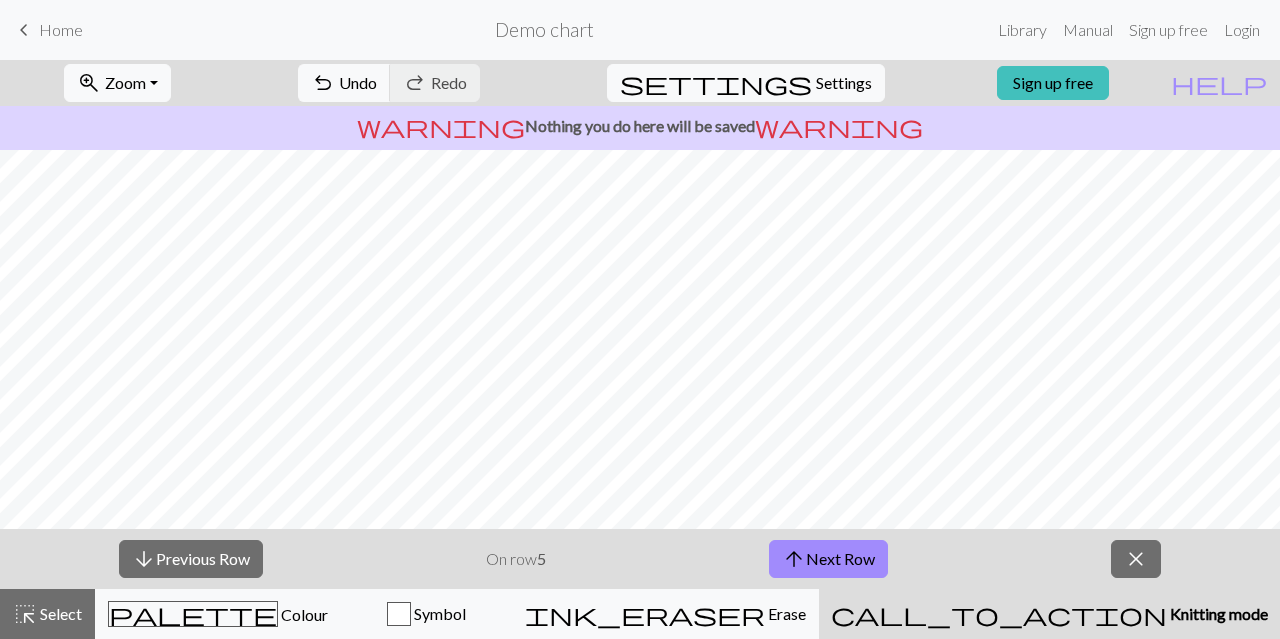 click on "Symbol" at bounding box center [426, 614] 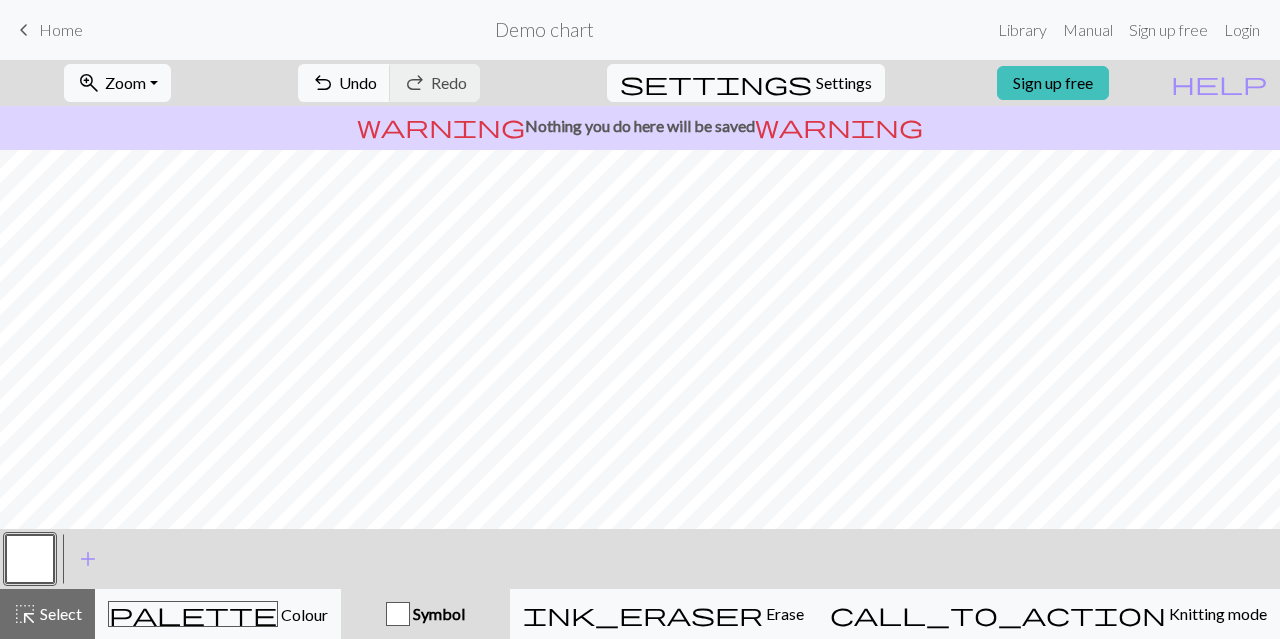 click at bounding box center [30, 559] 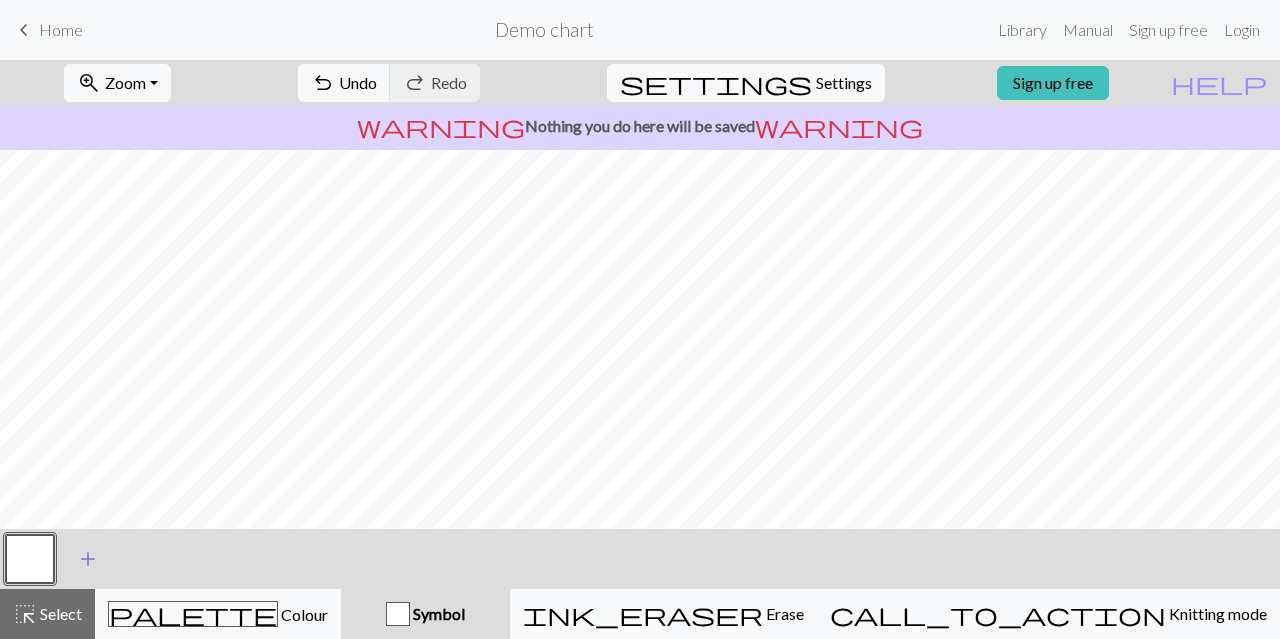 click on "add" at bounding box center (88, 559) 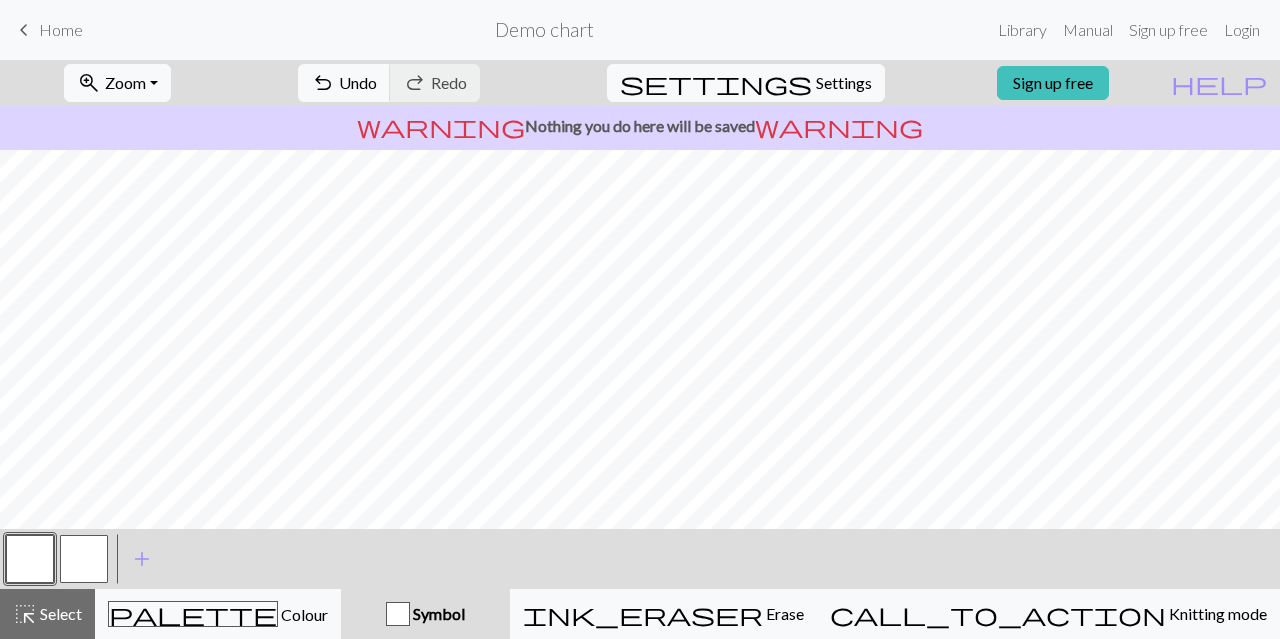 click at bounding box center [84, 559] 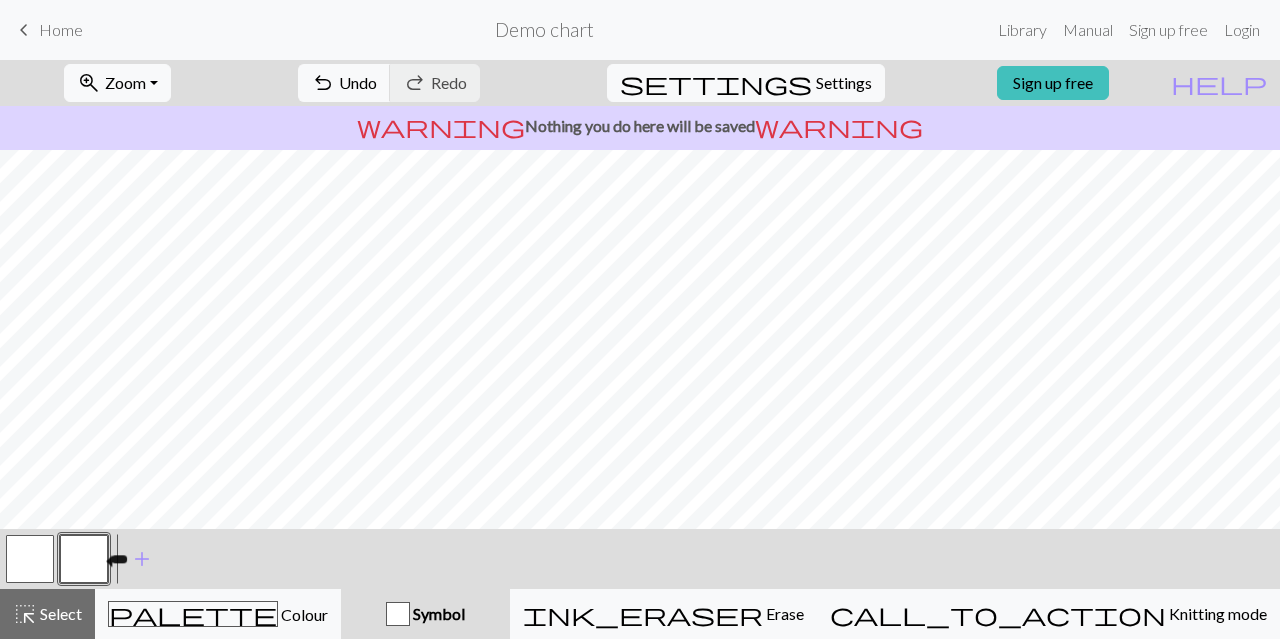 type 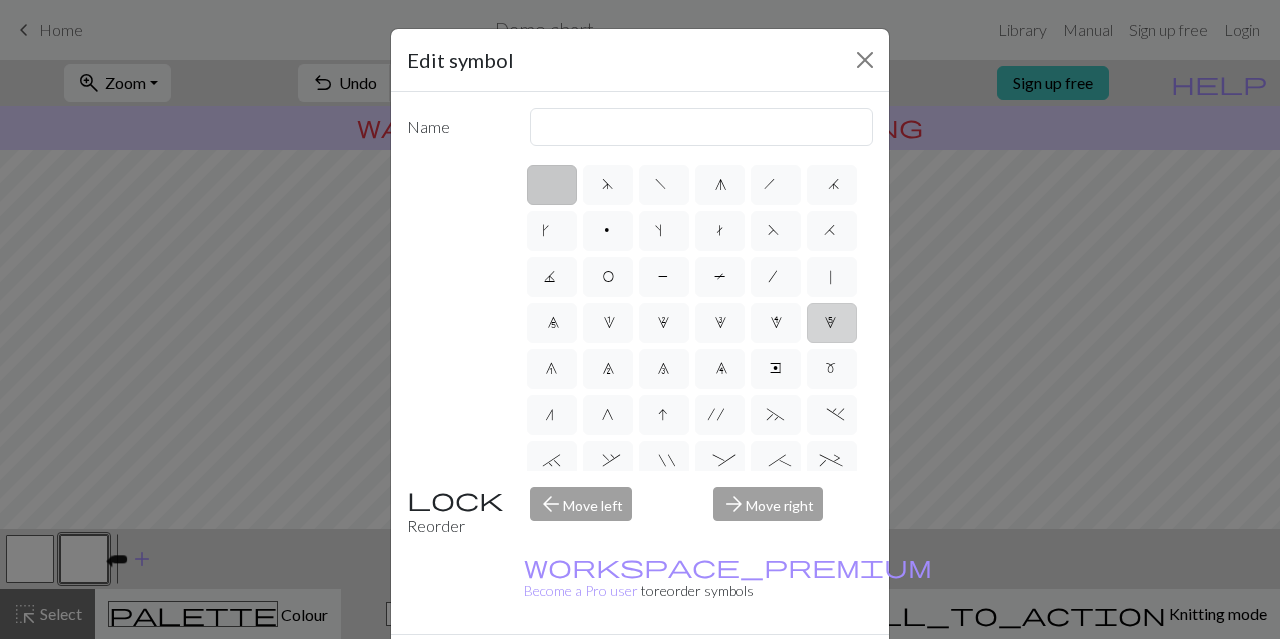 click on "5" at bounding box center [832, 325] 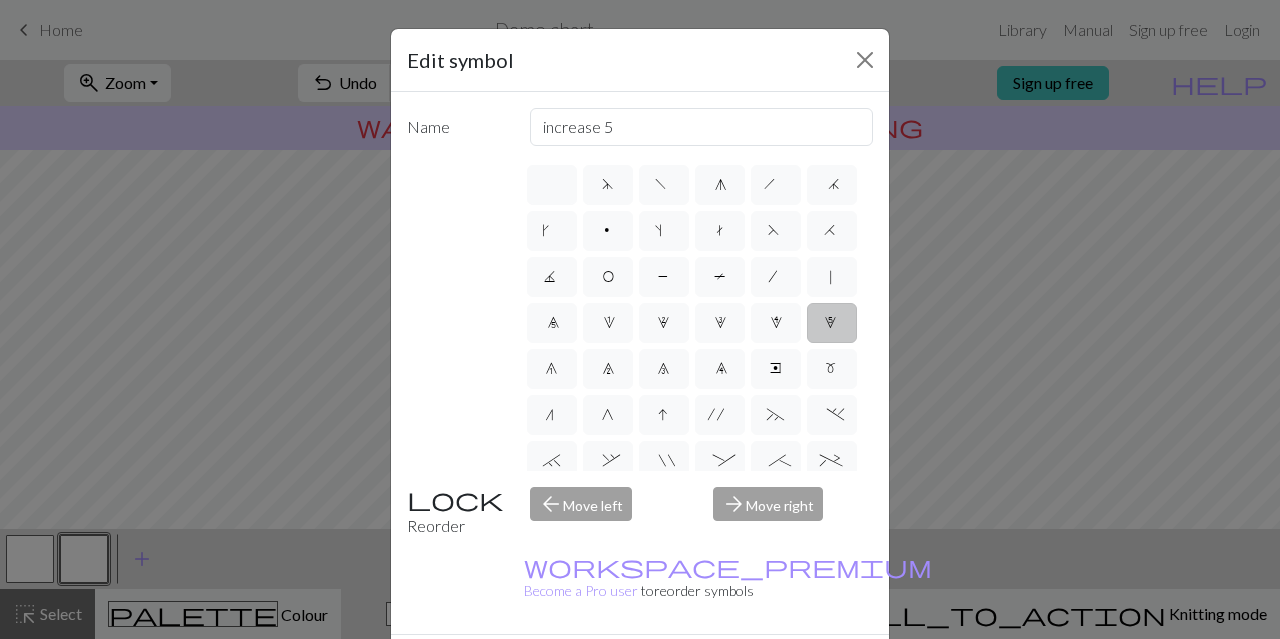 click on "Done" at bounding box center [760, 670] 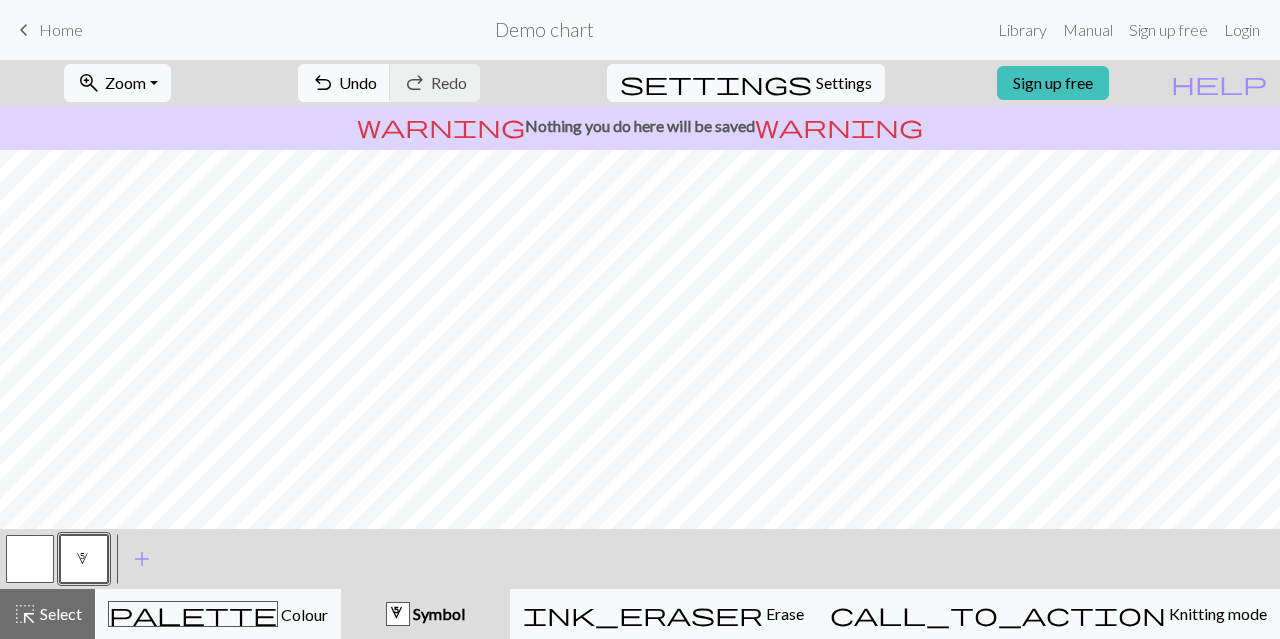 click on "Home" at bounding box center (61, 29) 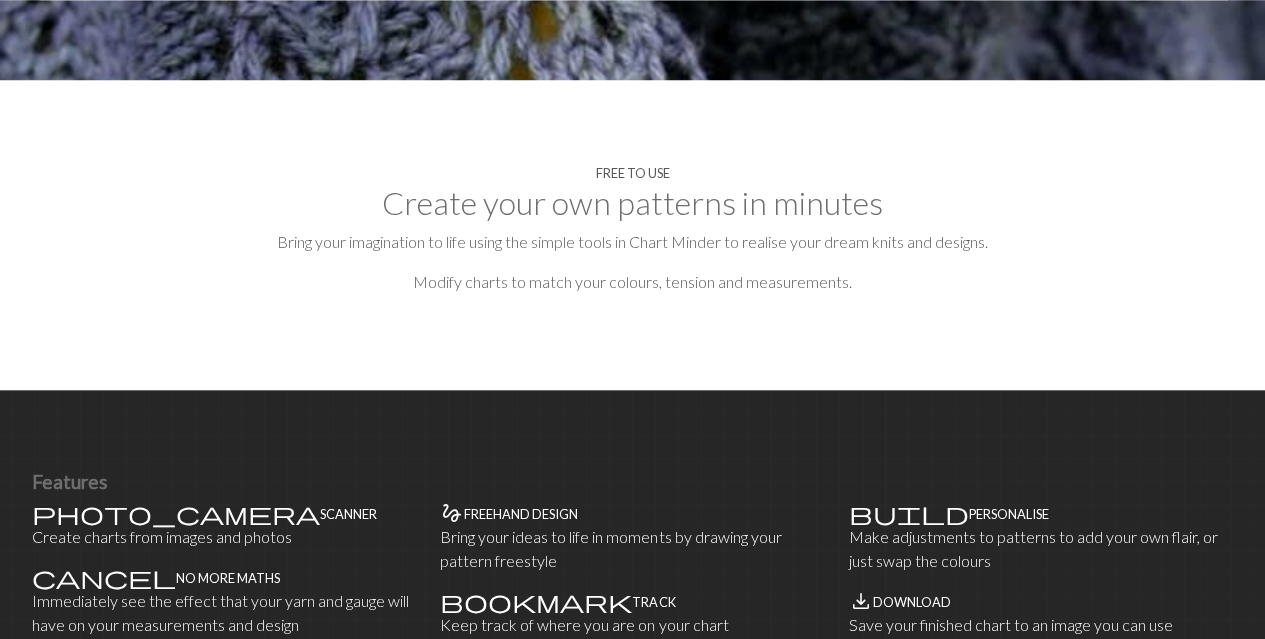 scroll, scrollTop: 878, scrollLeft: 0, axis: vertical 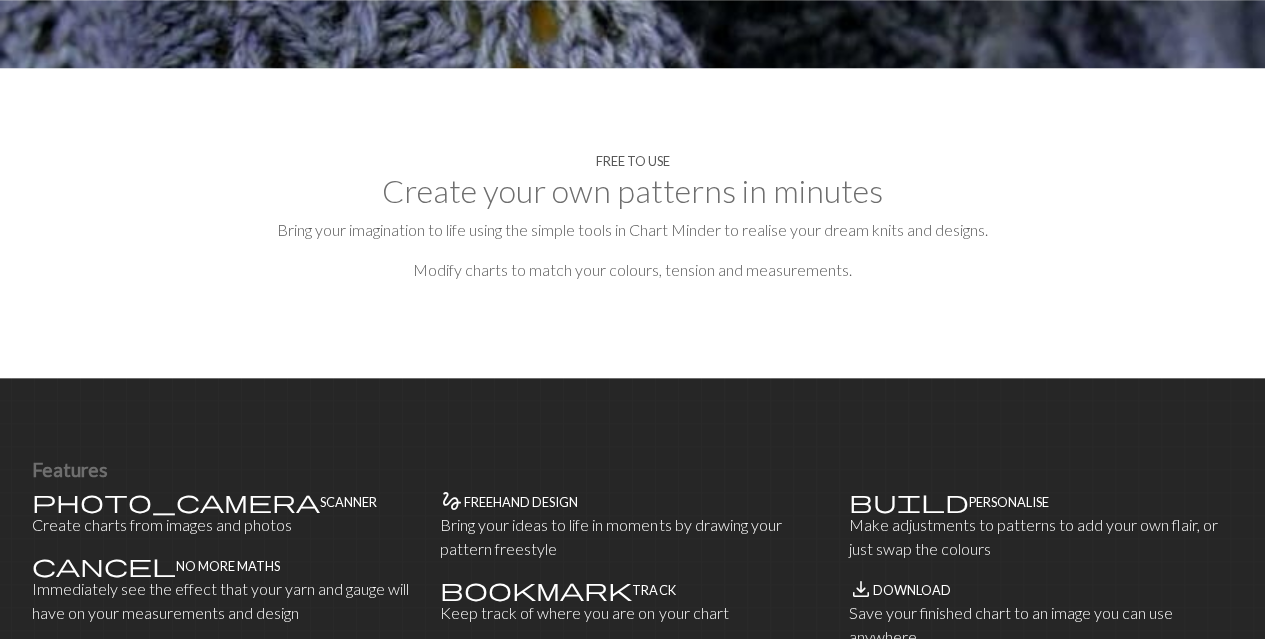 click on "Create your own patterns in minutes" at bounding box center (632, 191) 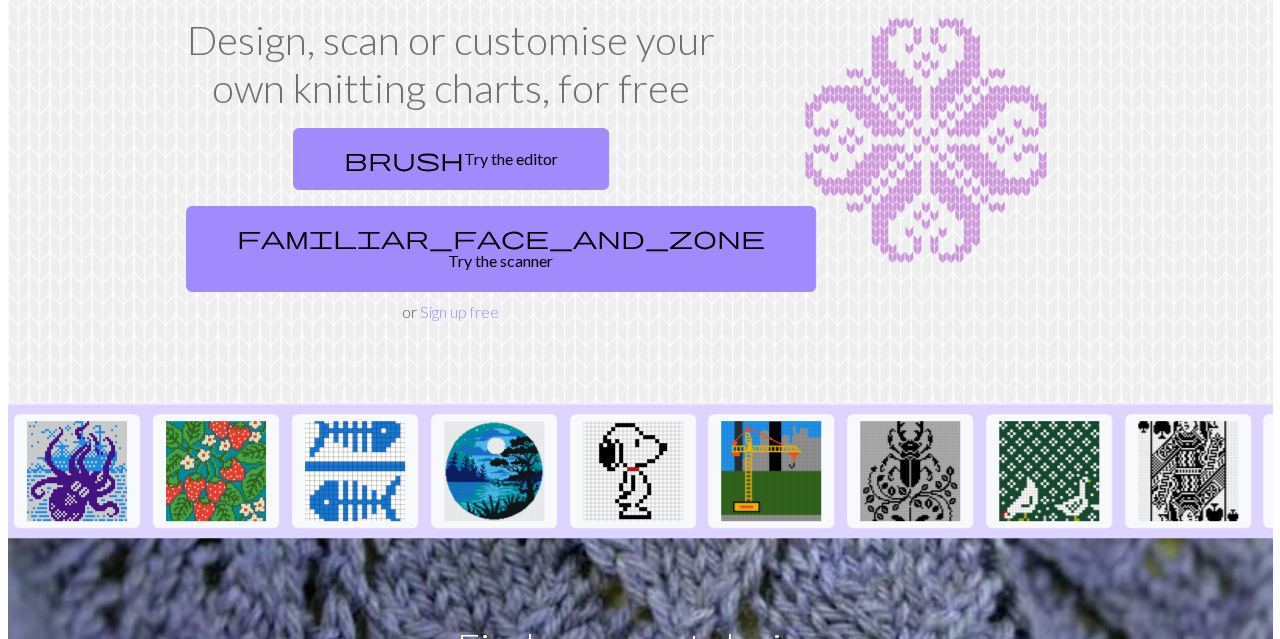 scroll, scrollTop: 0, scrollLeft: 0, axis: both 